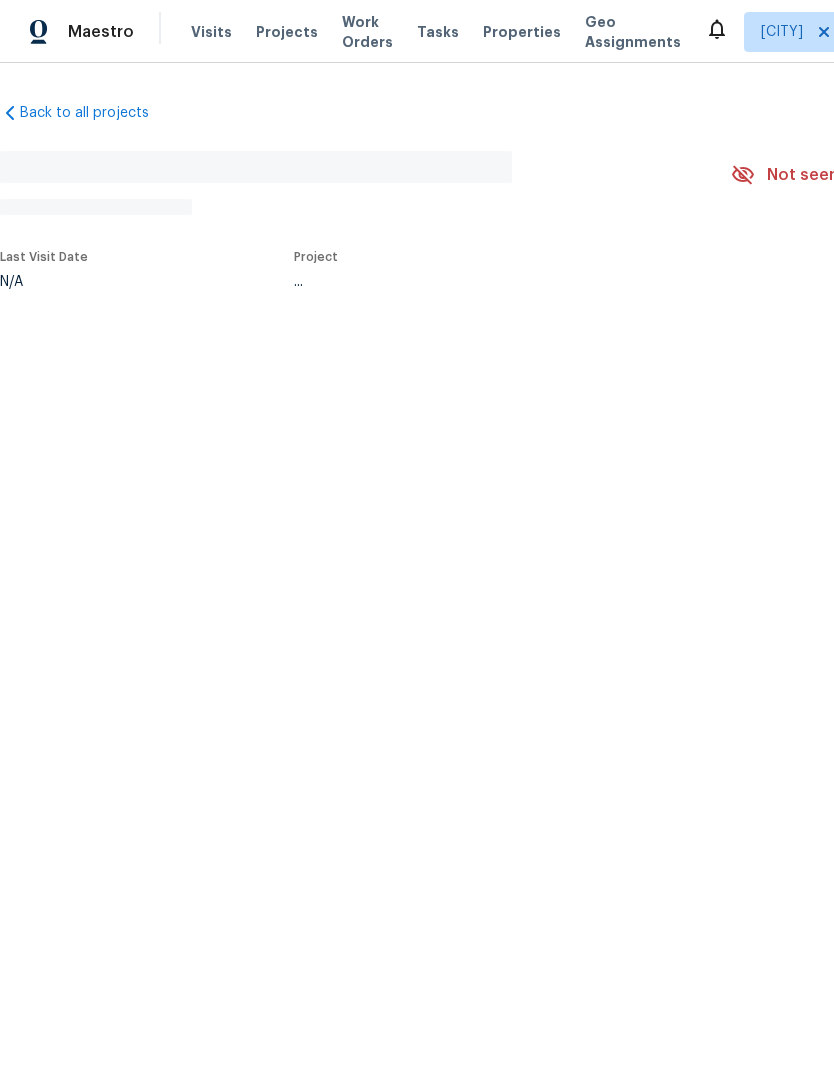 scroll, scrollTop: 0, scrollLeft: 0, axis: both 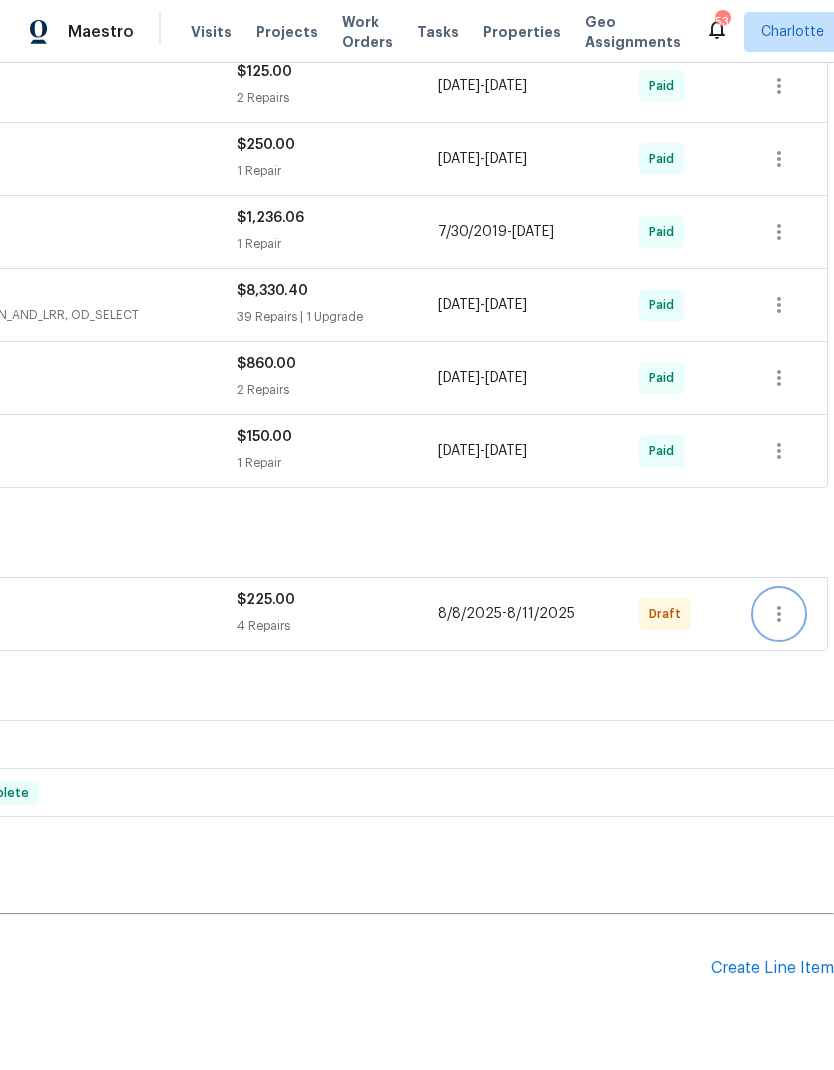 click 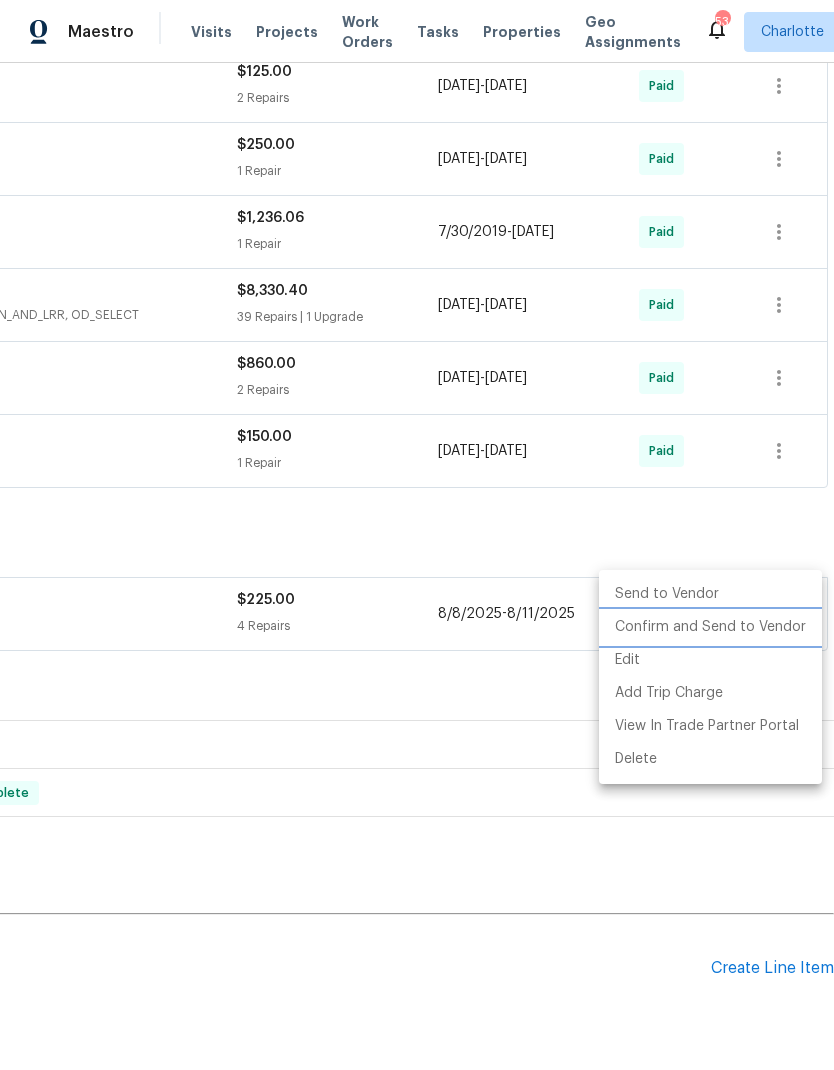 click on "Confirm and Send to Vendor" at bounding box center (710, 627) 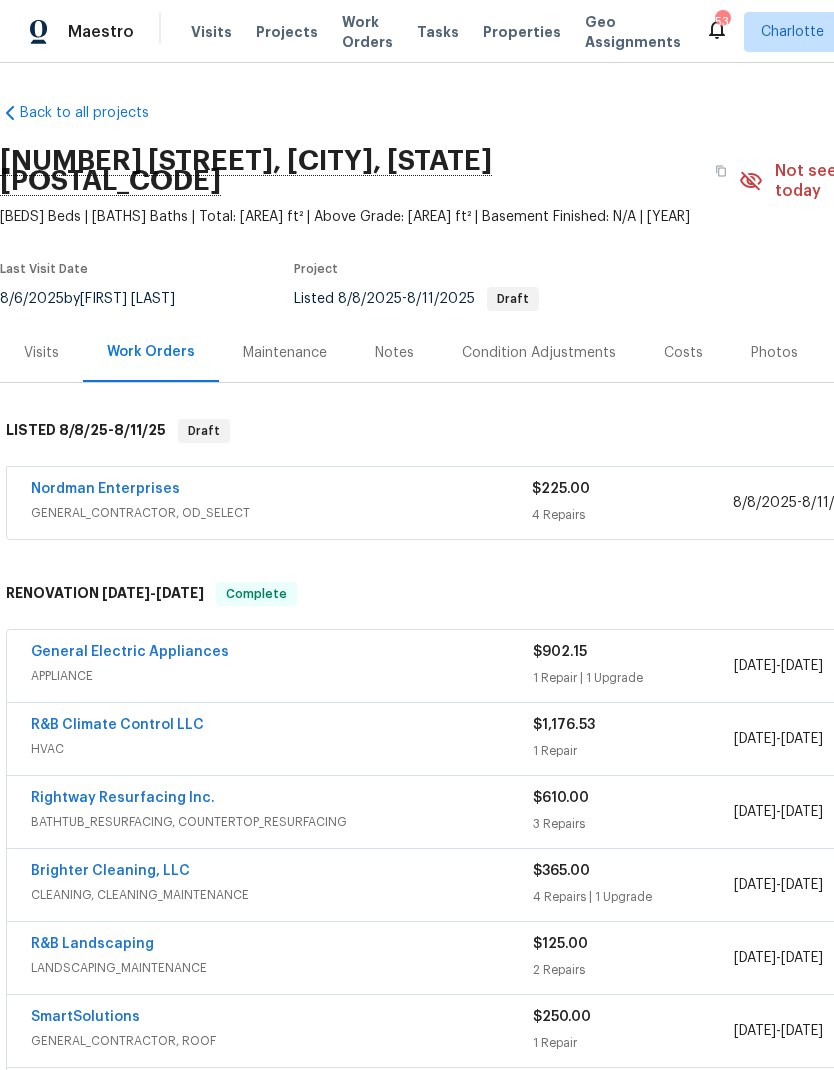 scroll, scrollTop: 0, scrollLeft: 0, axis: both 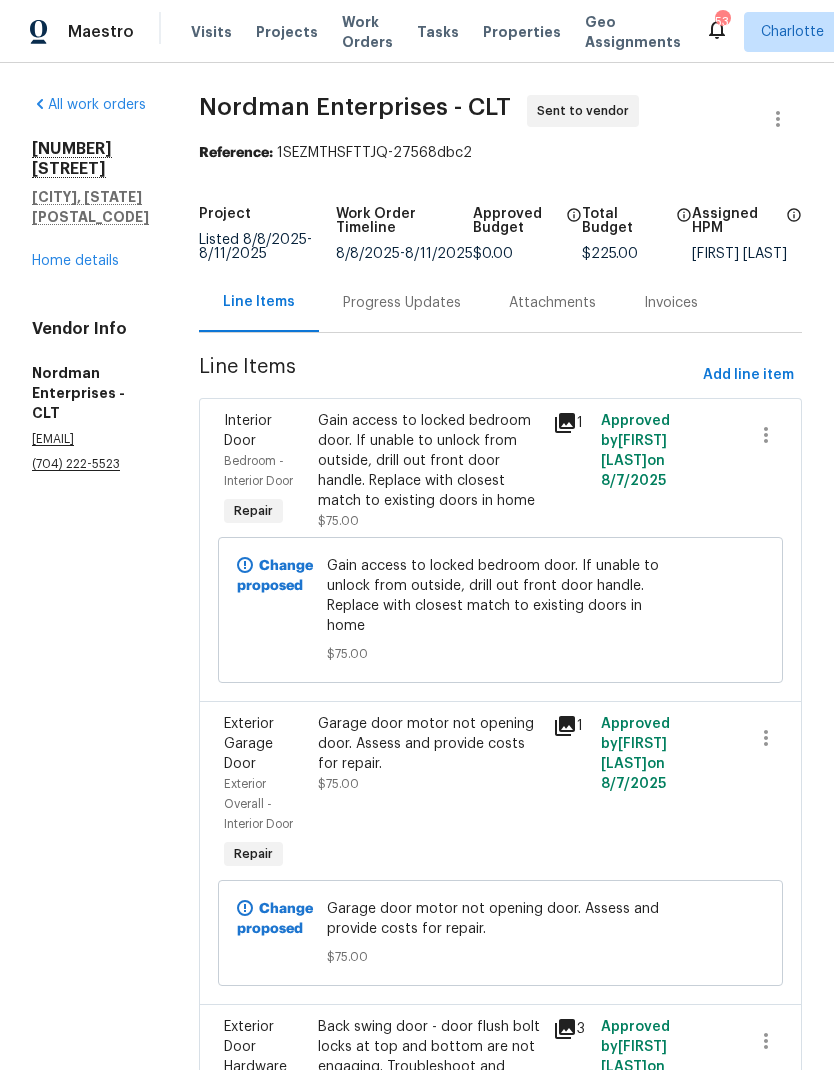 click on "Progress Updates" at bounding box center [402, 302] 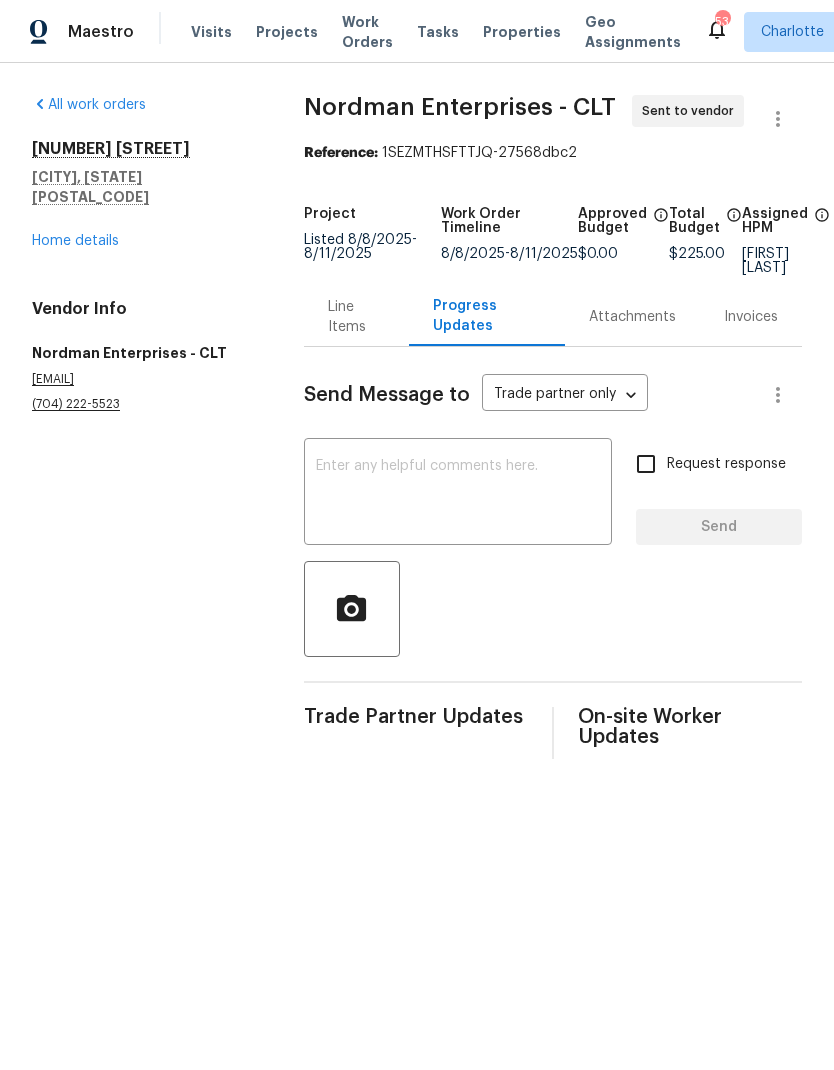click at bounding box center [458, 494] 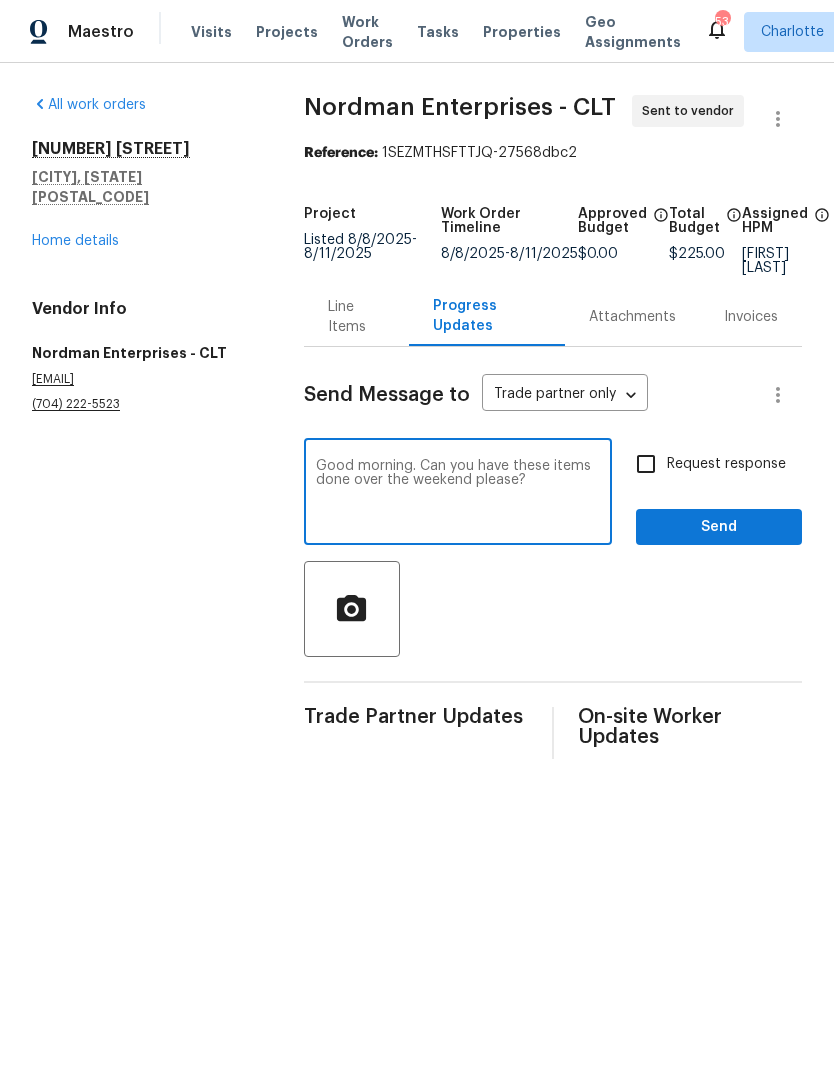 type on "Good morning. Can you have these items done over the weekend please?" 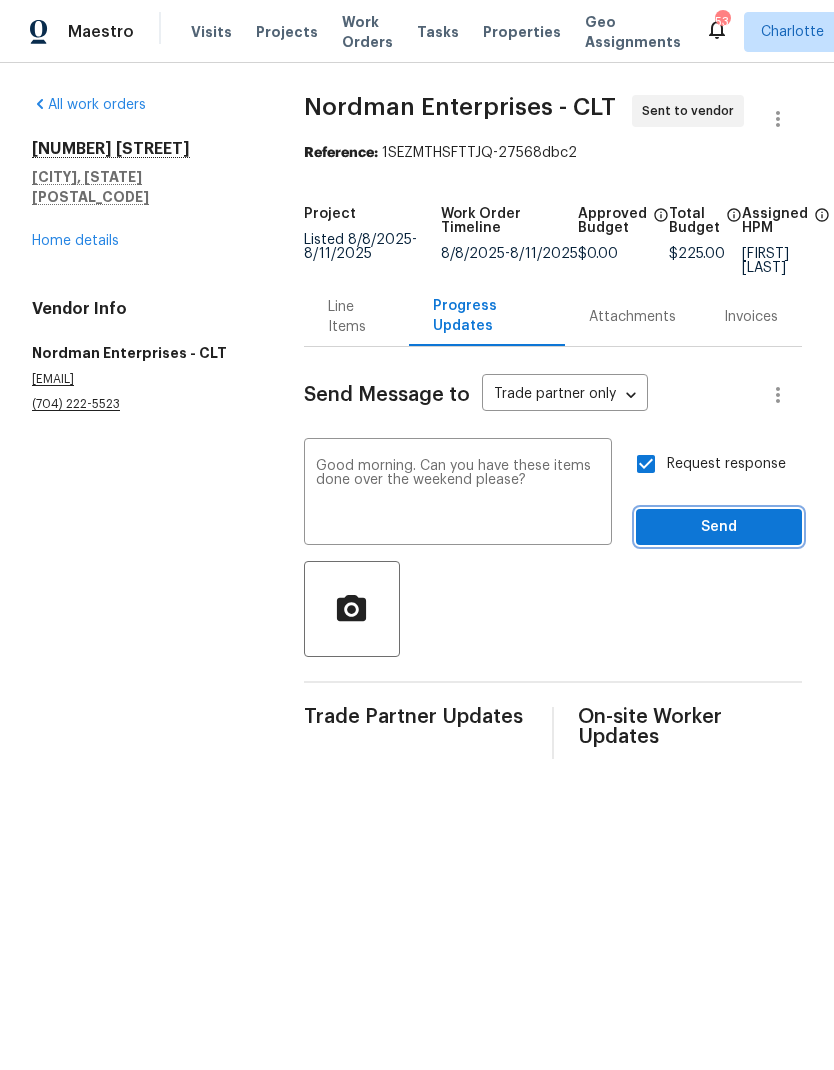 click on "Send" at bounding box center (719, 527) 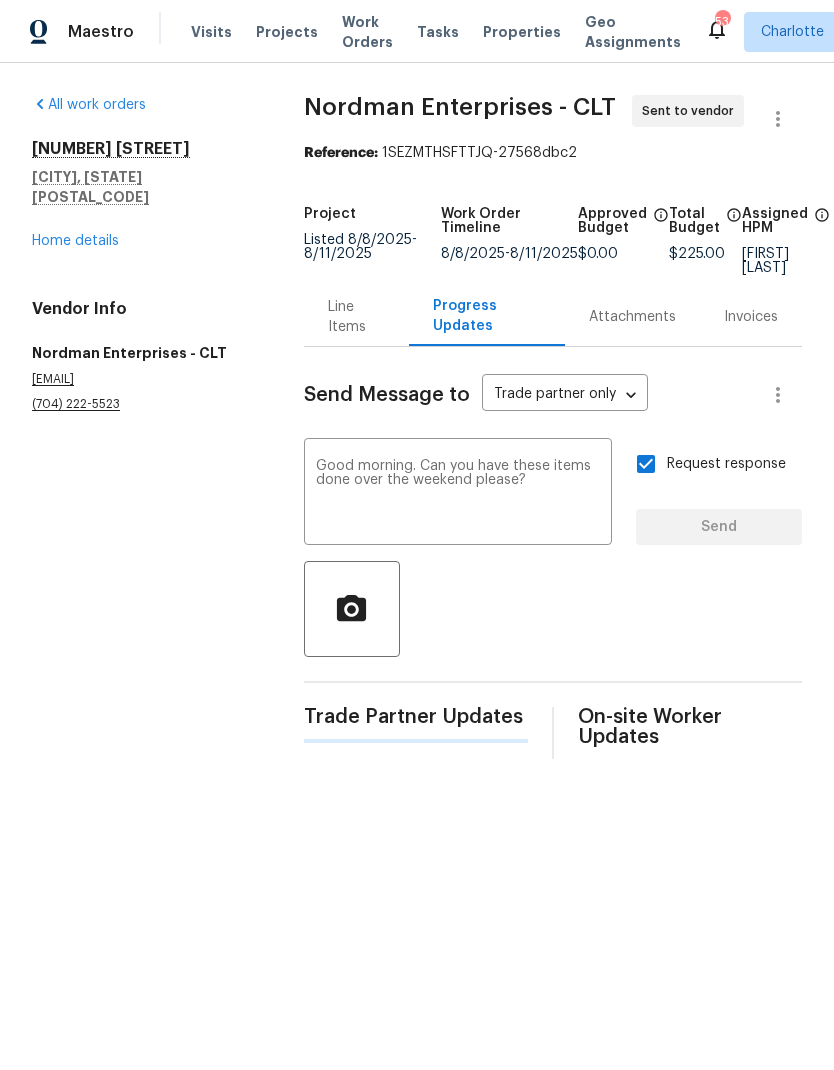 type 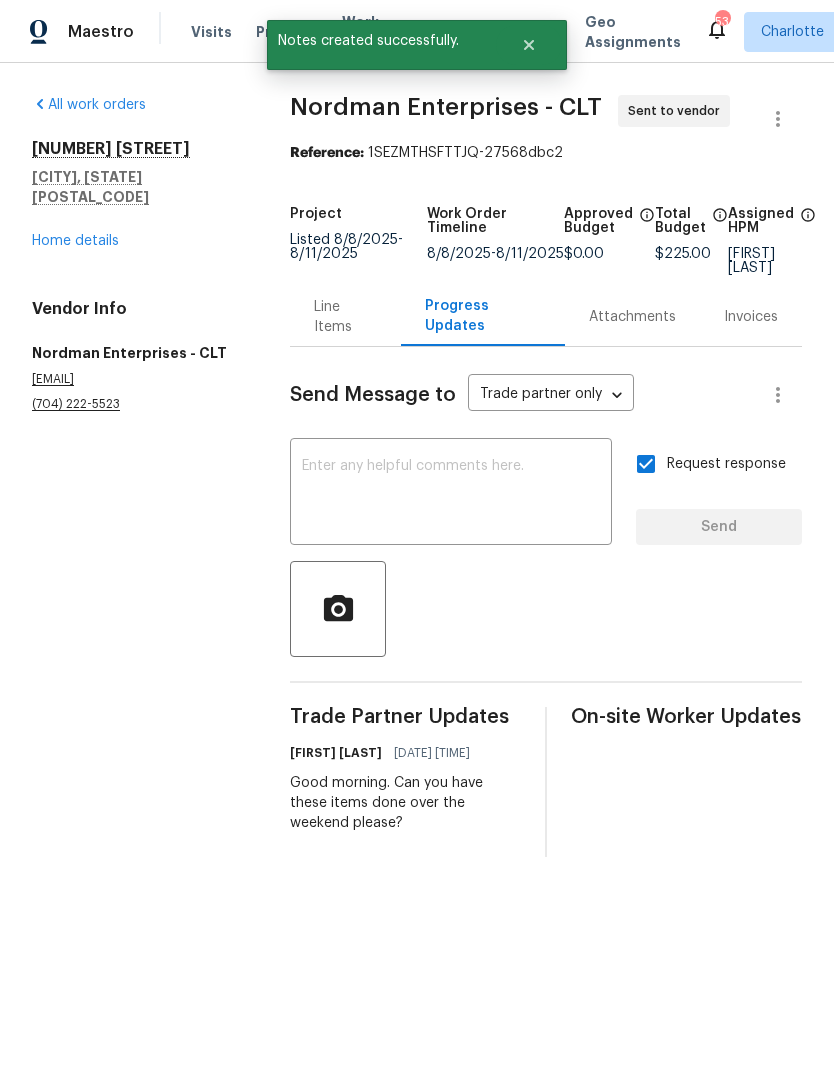 click on "Home details" at bounding box center [75, 241] 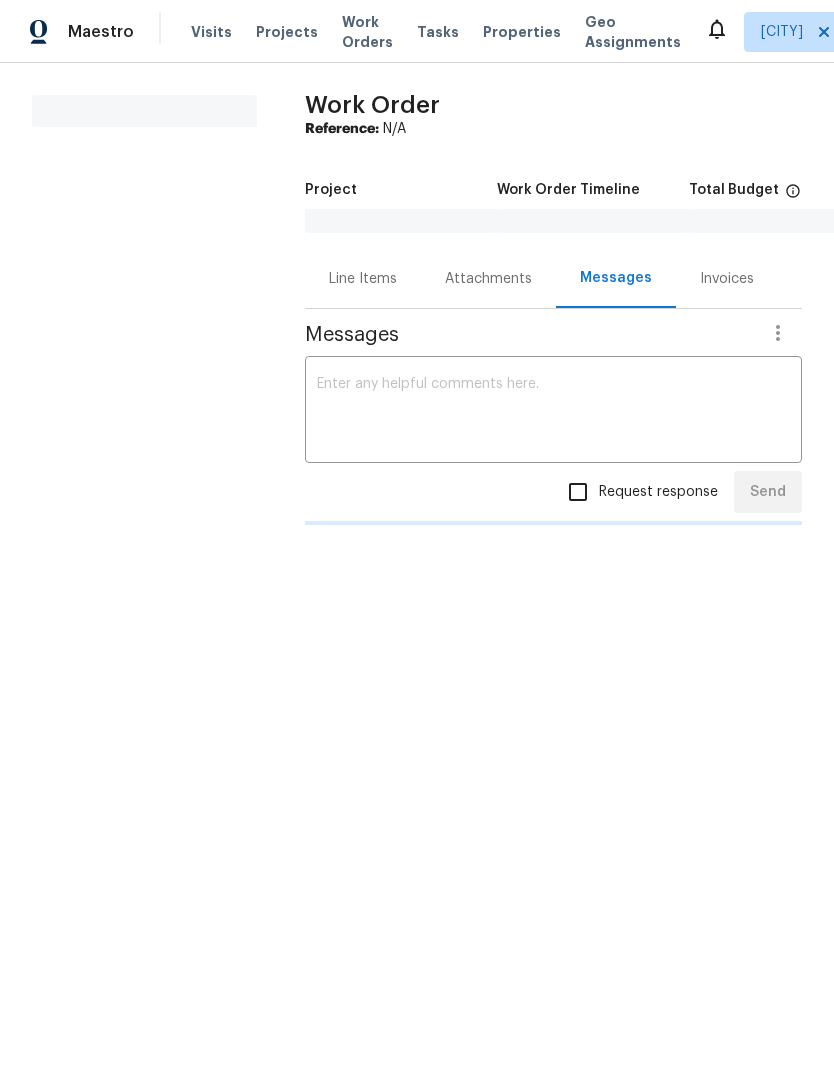 scroll, scrollTop: 0, scrollLeft: 0, axis: both 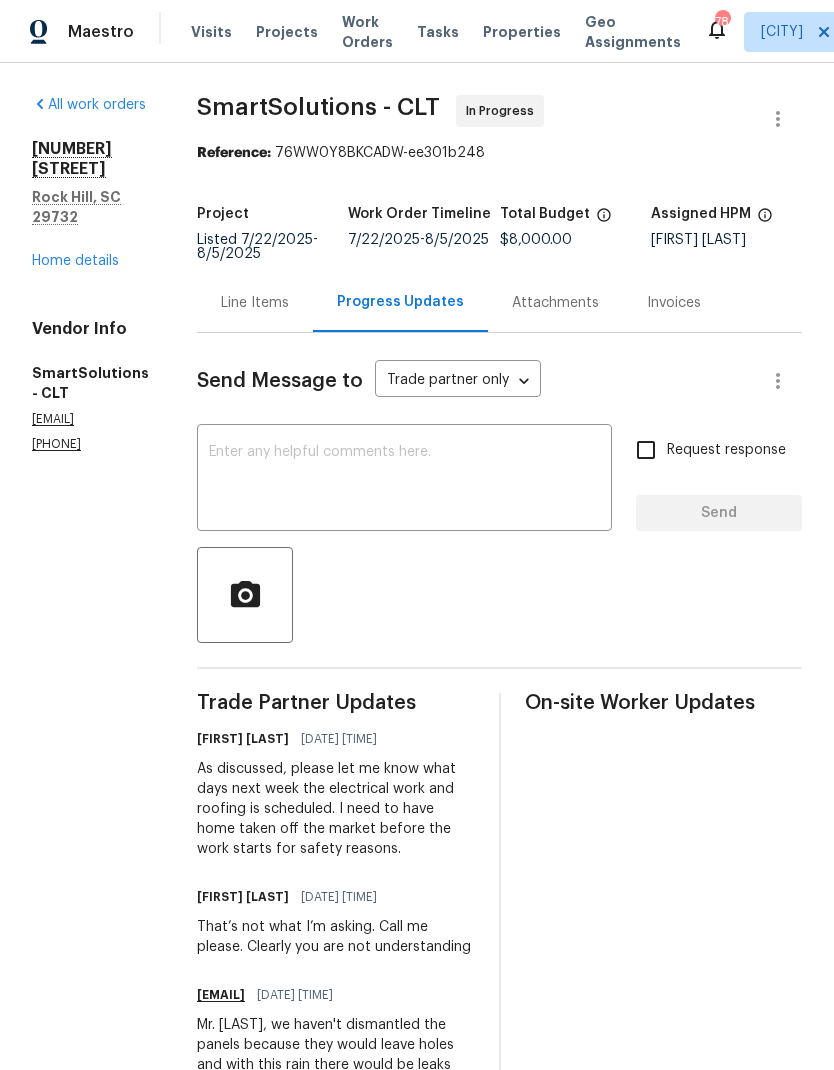 click on "Line Items" at bounding box center [255, 303] 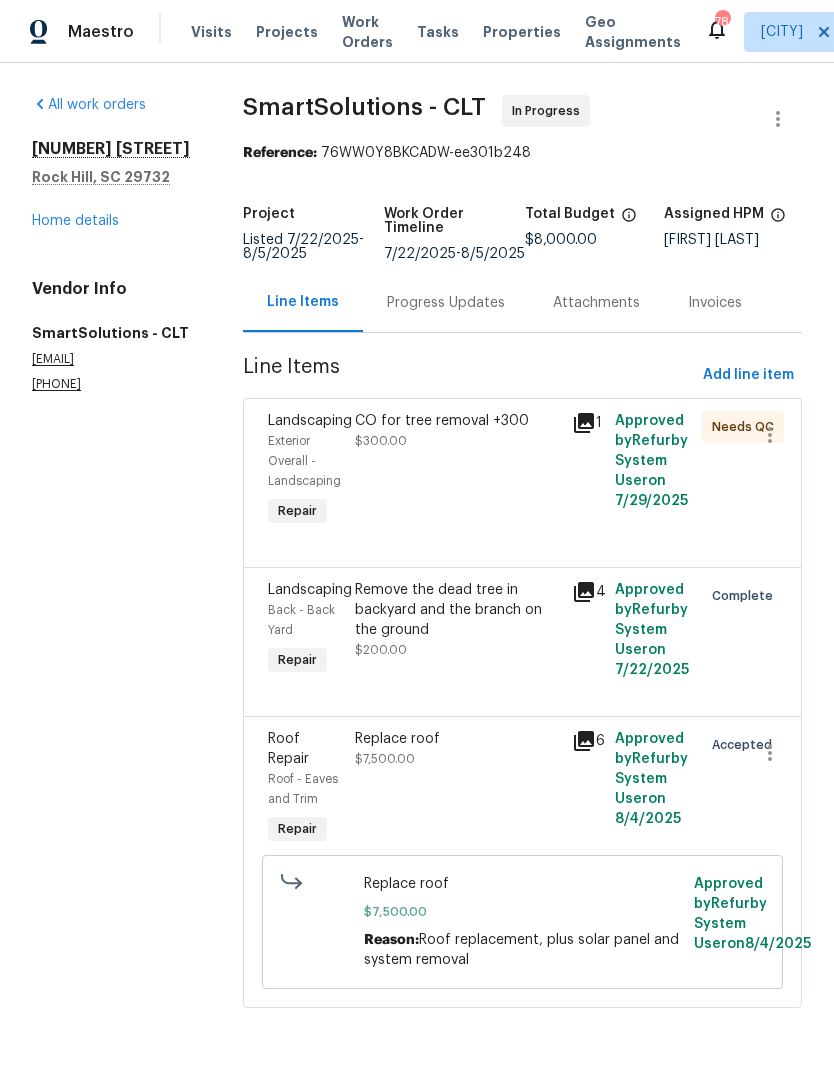 scroll, scrollTop: 0, scrollLeft: 0, axis: both 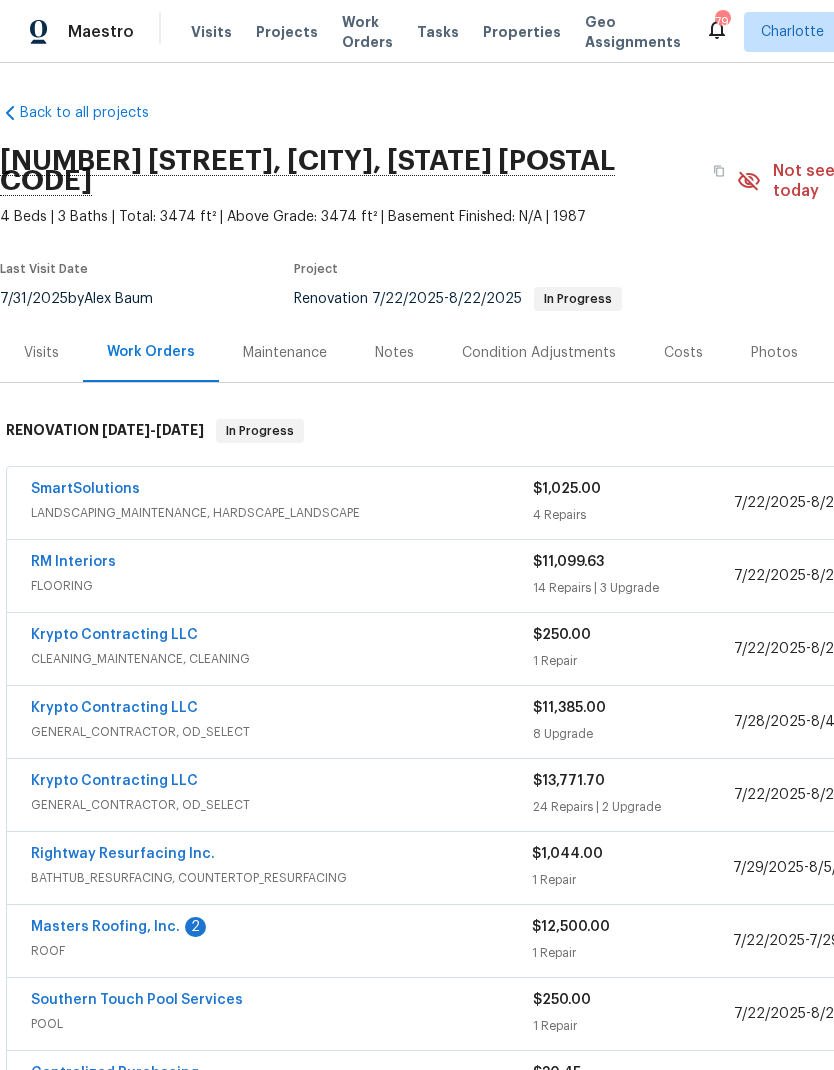 click on "Masters Roofing, Inc." at bounding box center (105, 927) 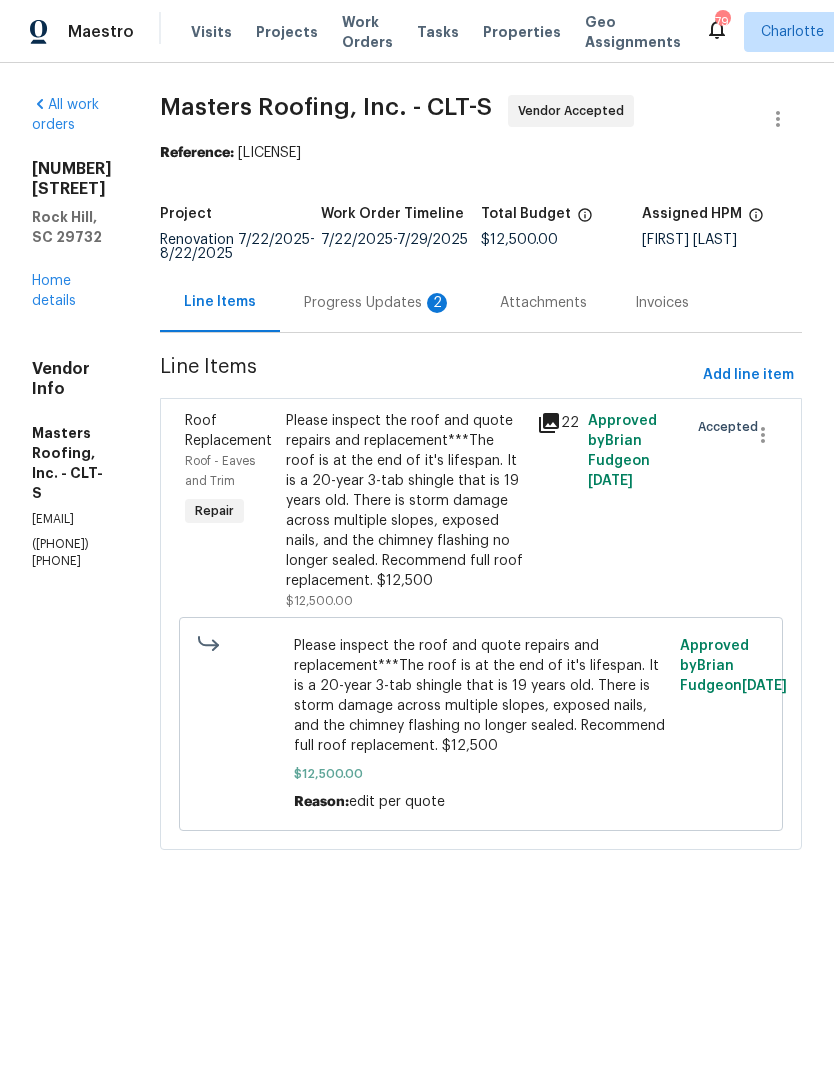 click on "Progress Updates 2" at bounding box center (378, 303) 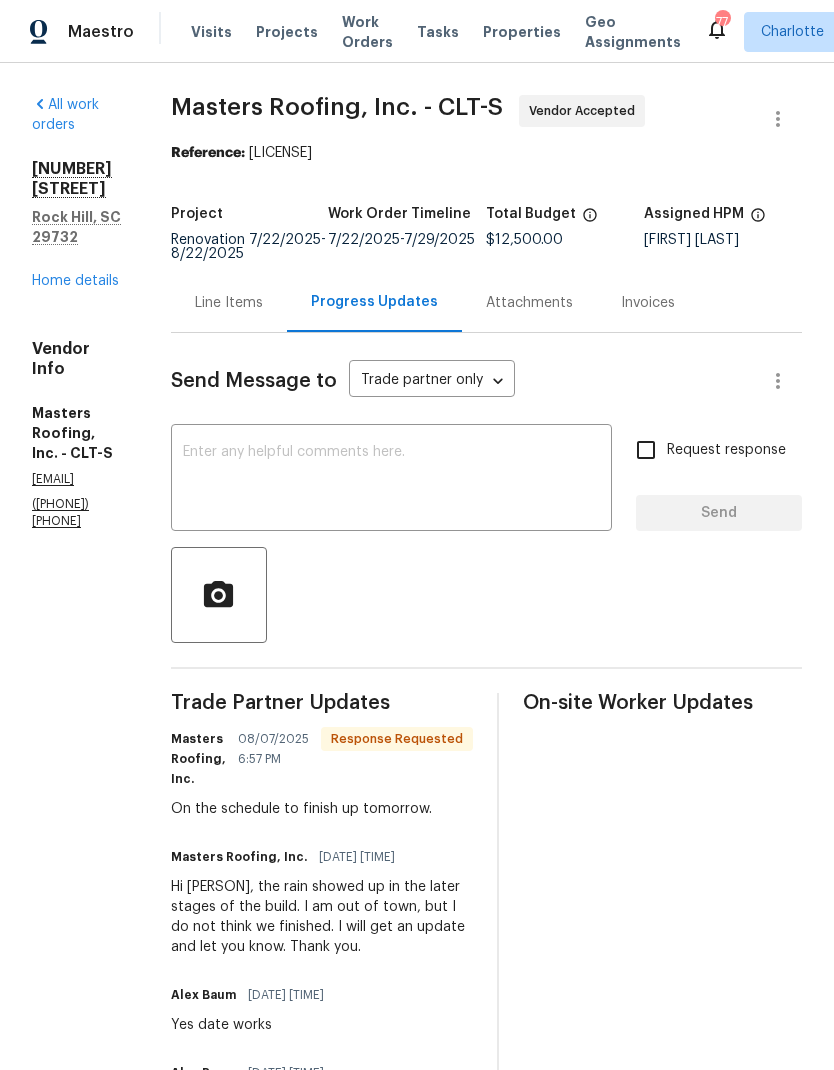 scroll, scrollTop: 0, scrollLeft: 0, axis: both 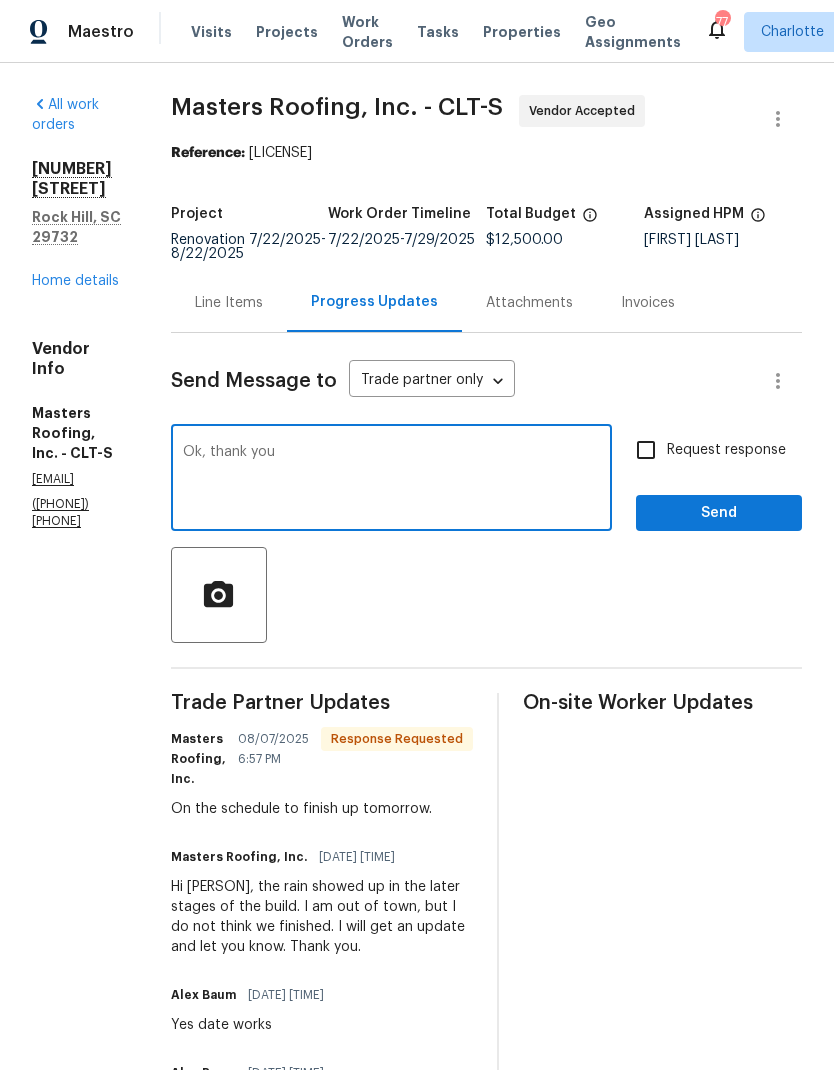 type on "Ok, thank you" 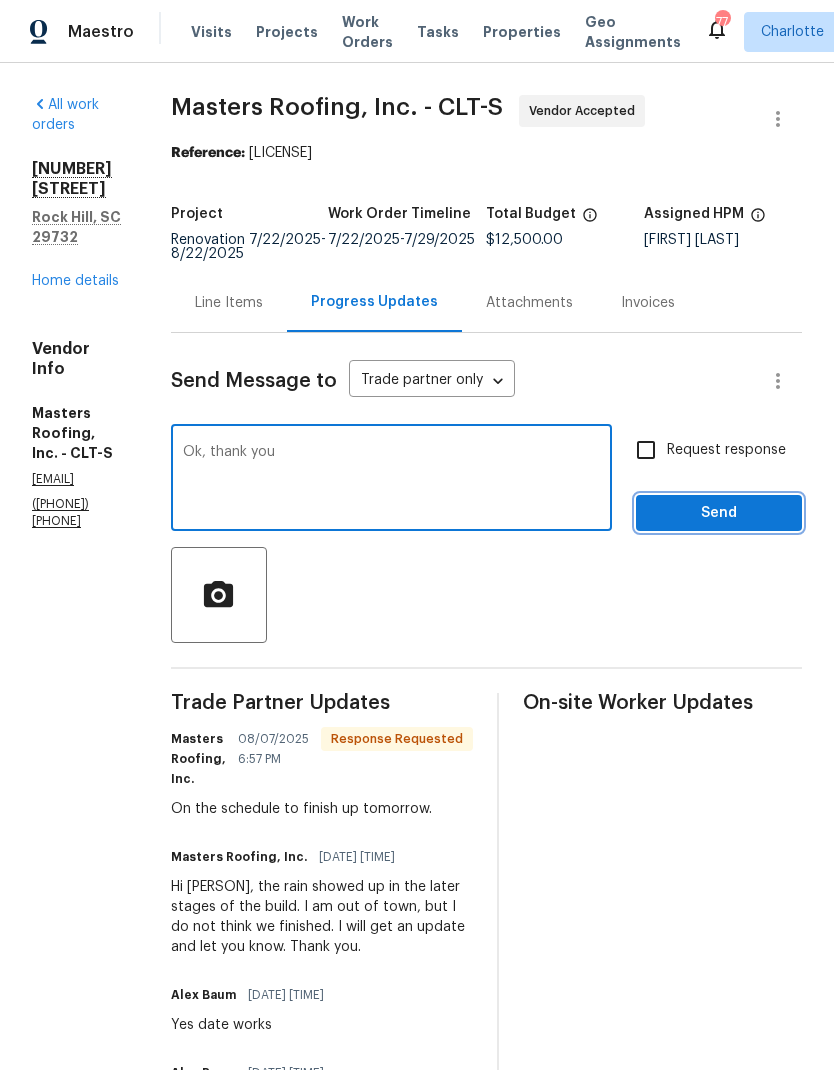 click on "Send" at bounding box center (719, 513) 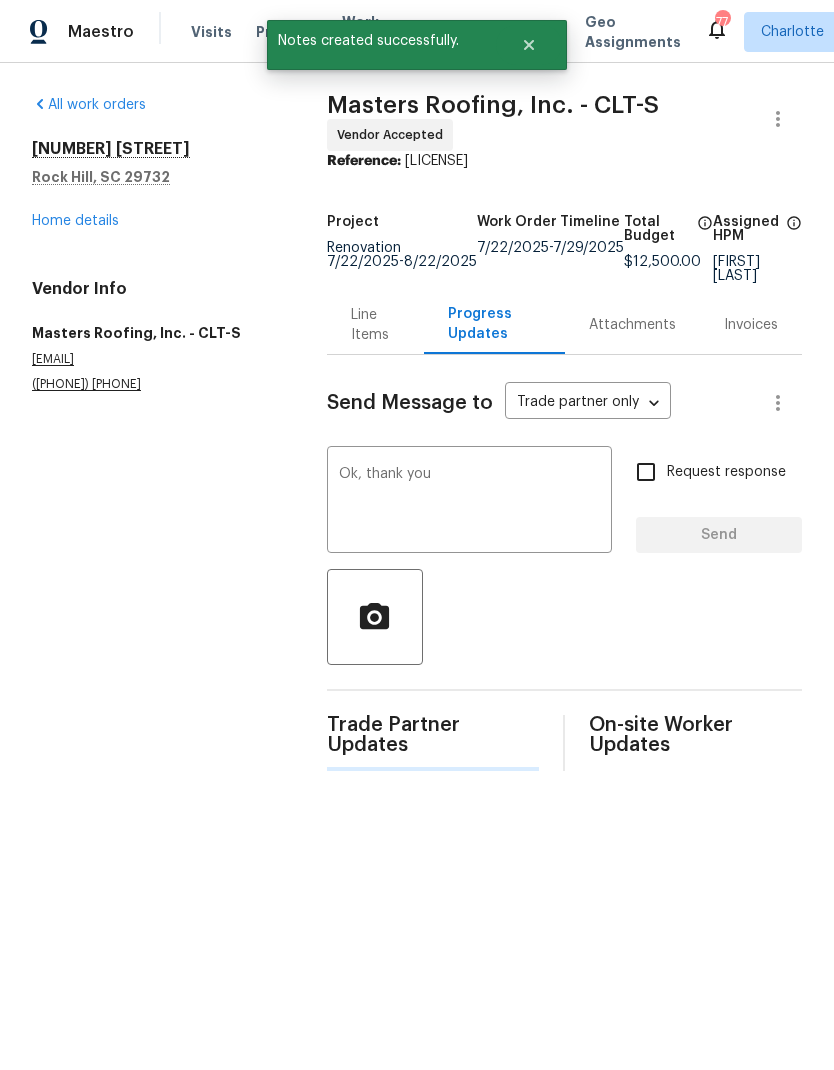 type 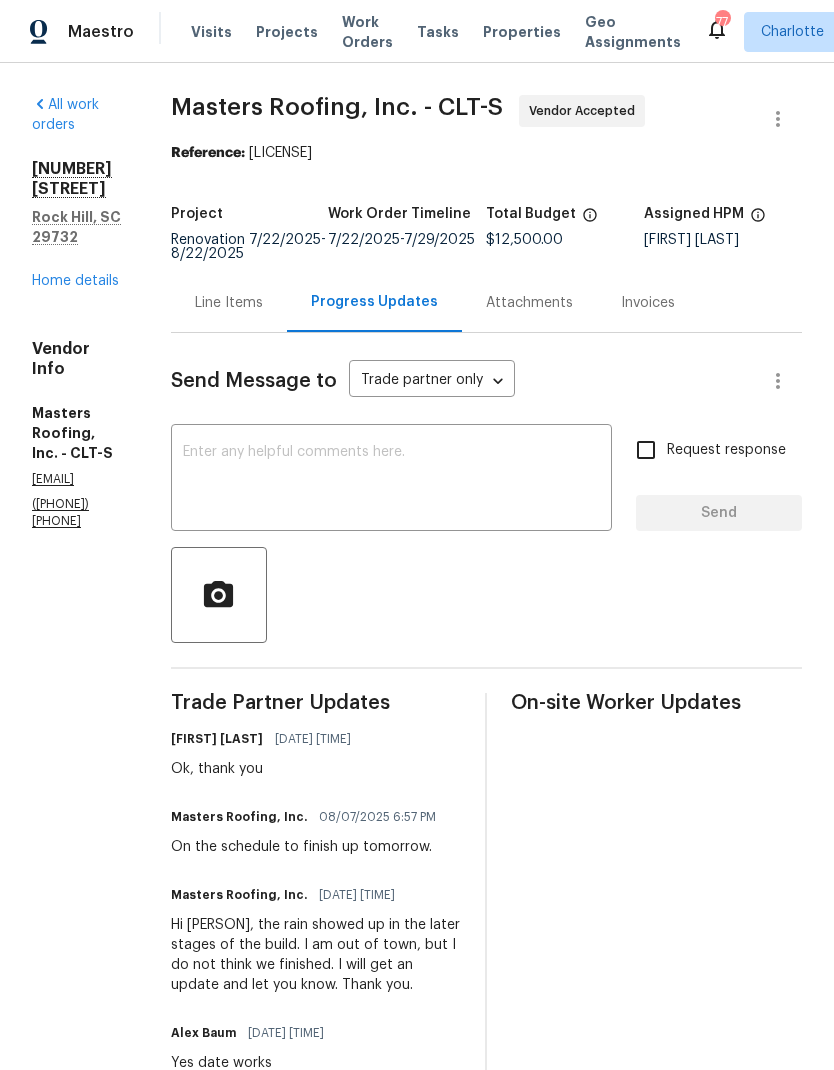 scroll, scrollTop: 0, scrollLeft: 0, axis: both 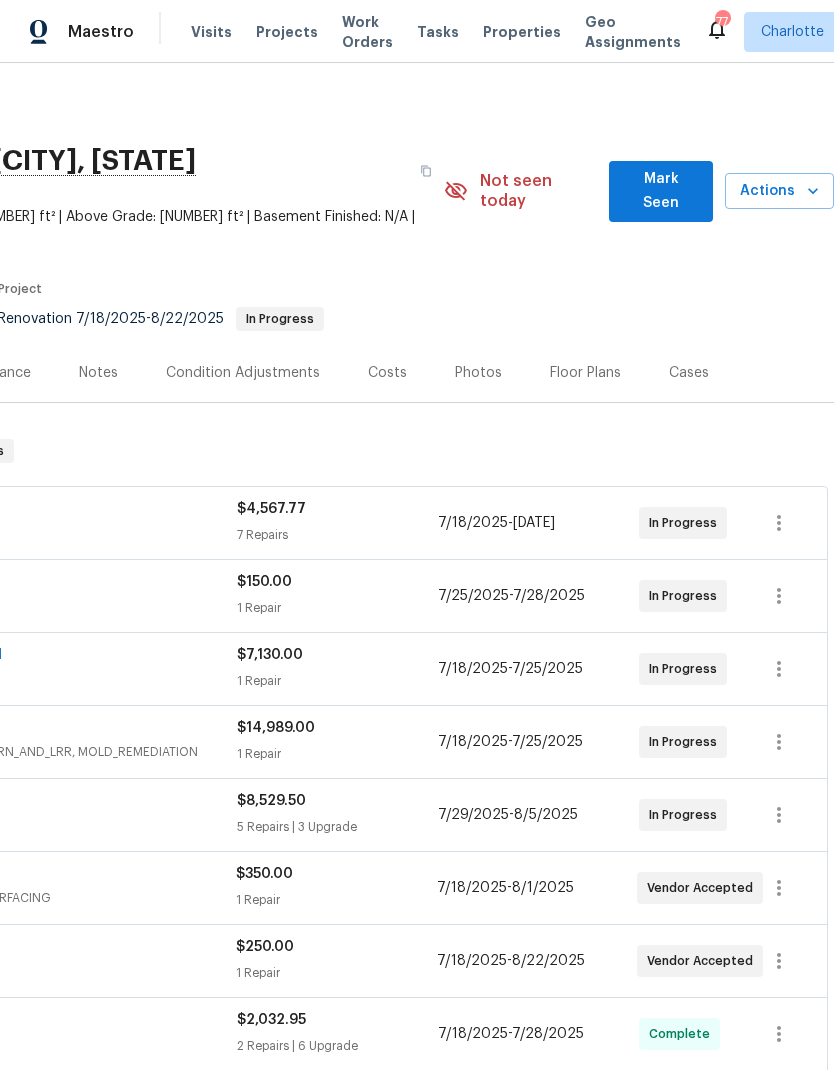 click on "Mark Seen" at bounding box center [661, 191] 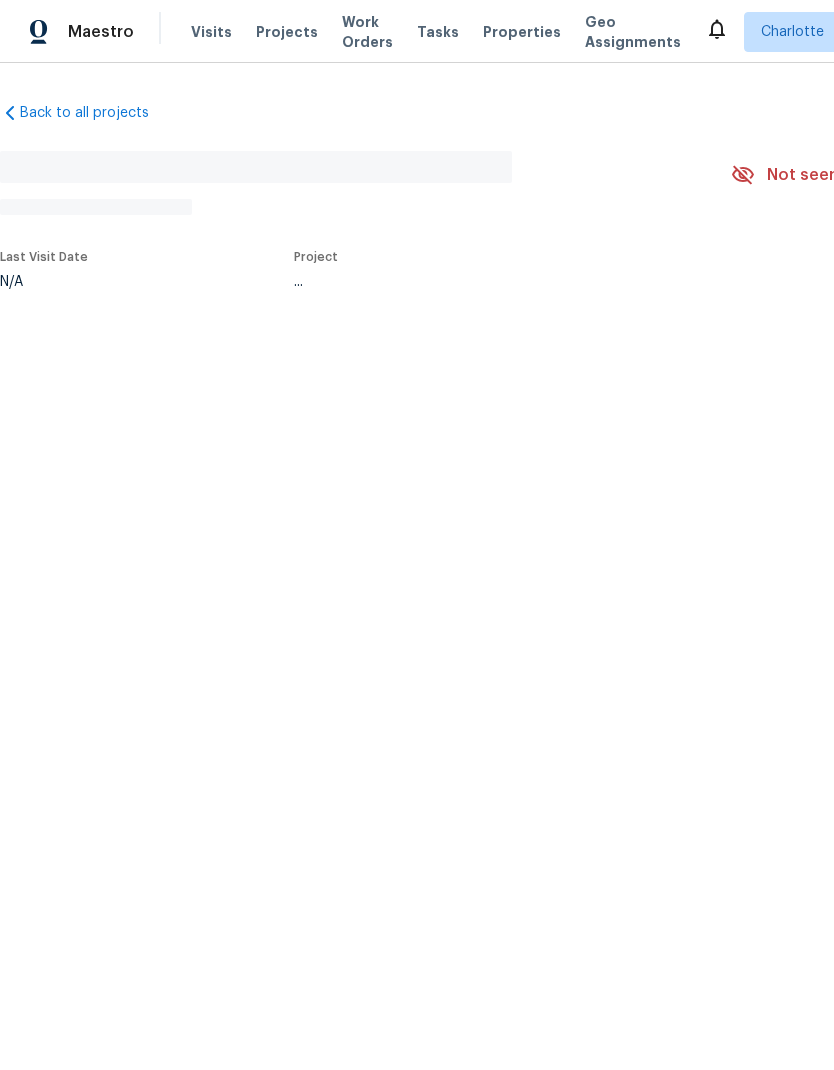 scroll, scrollTop: 0, scrollLeft: 0, axis: both 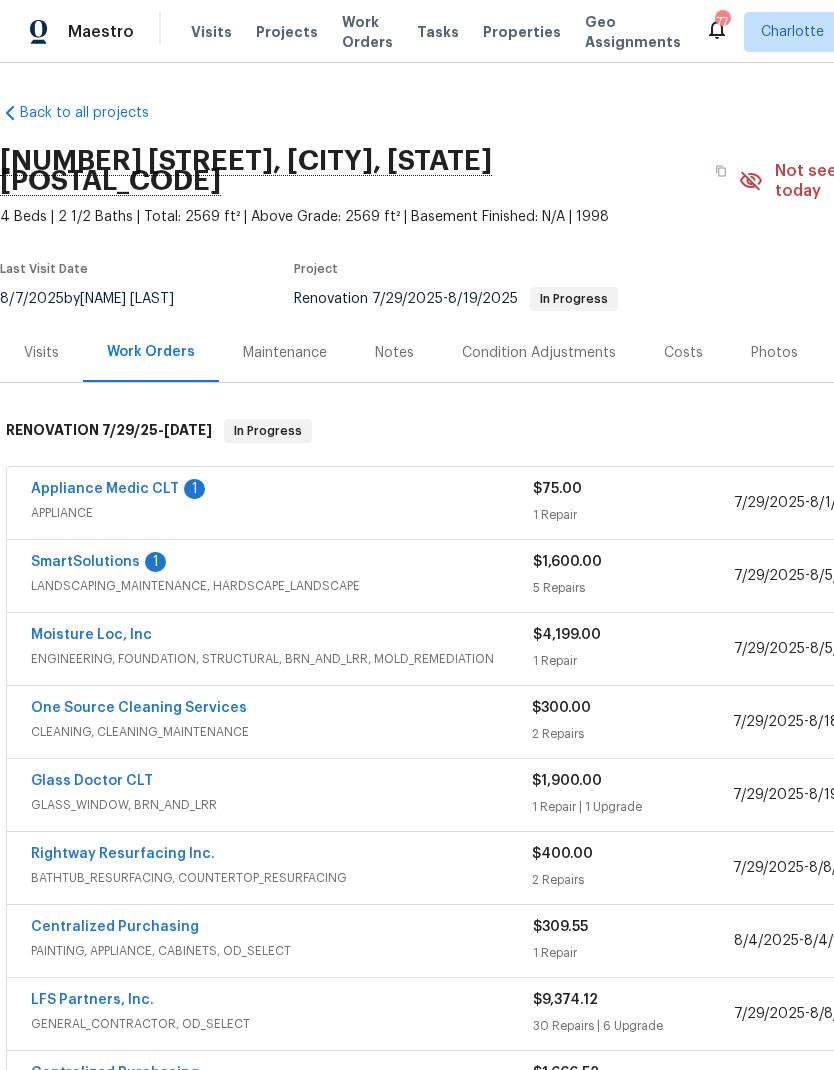 click on "Appliance Medic CLT" at bounding box center [105, 489] 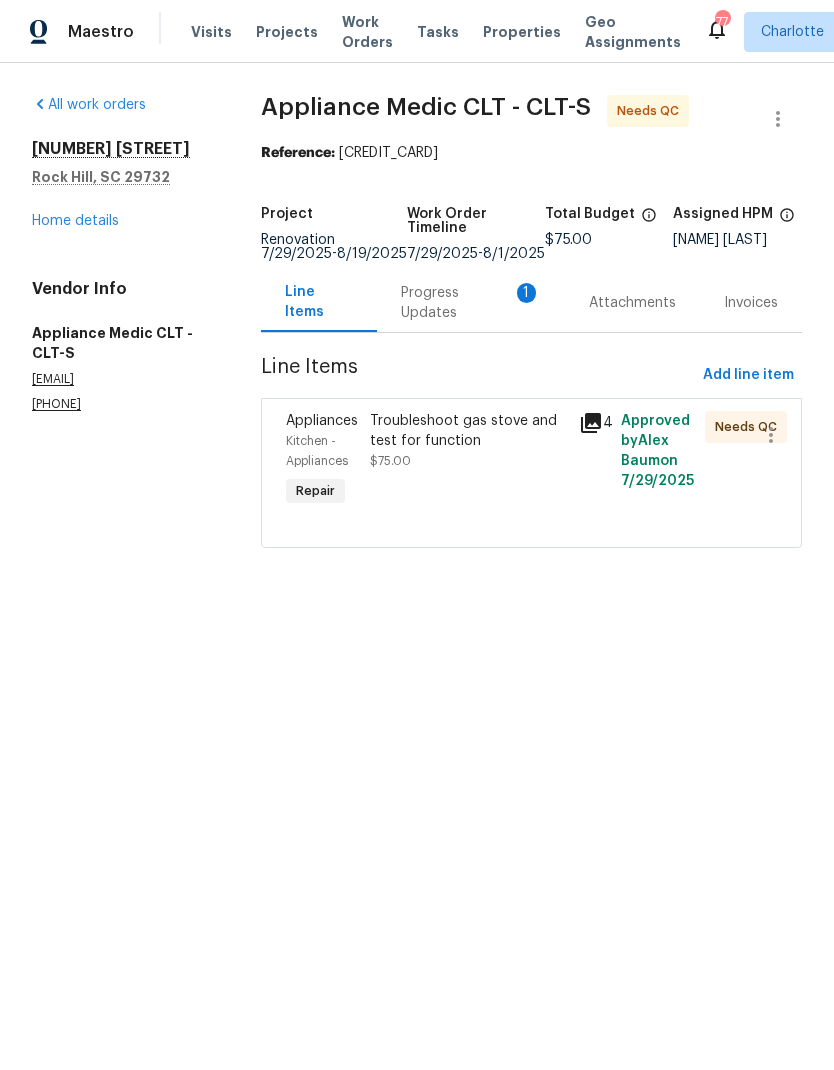 click on "Progress Updates 1" at bounding box center (471, 302) 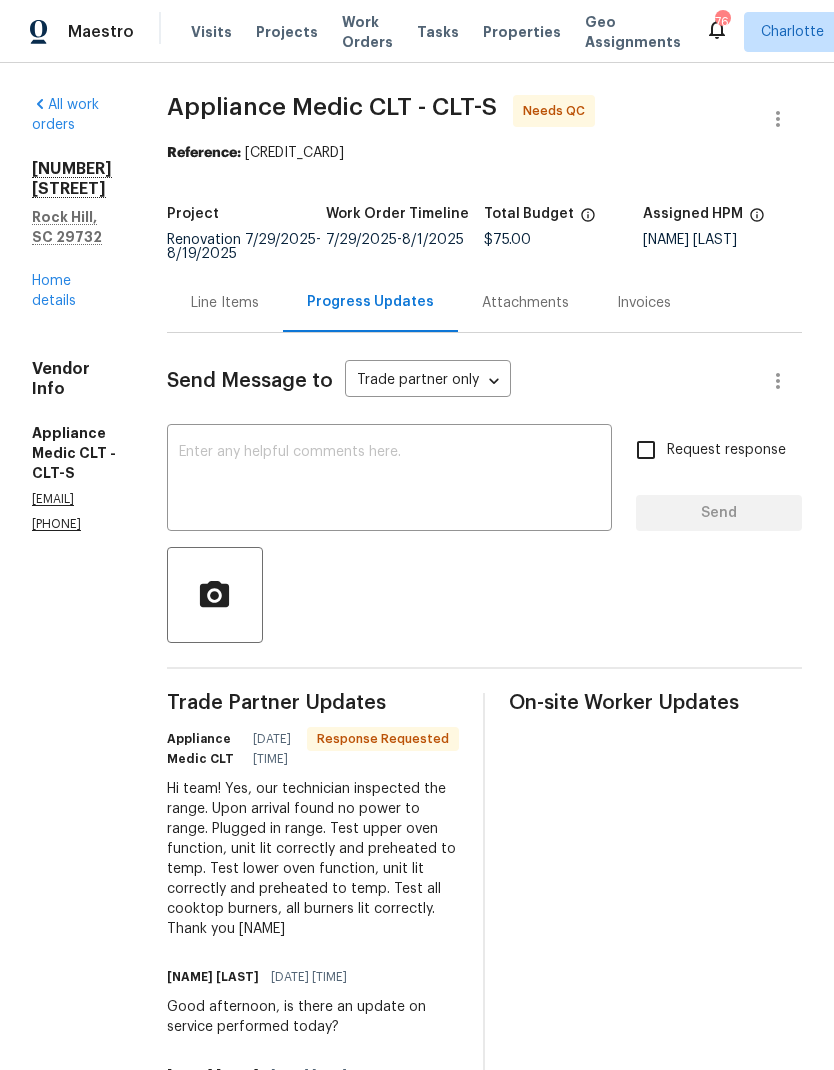 scroll, scrollTop: 0, scrollLeft: 0, axis: both 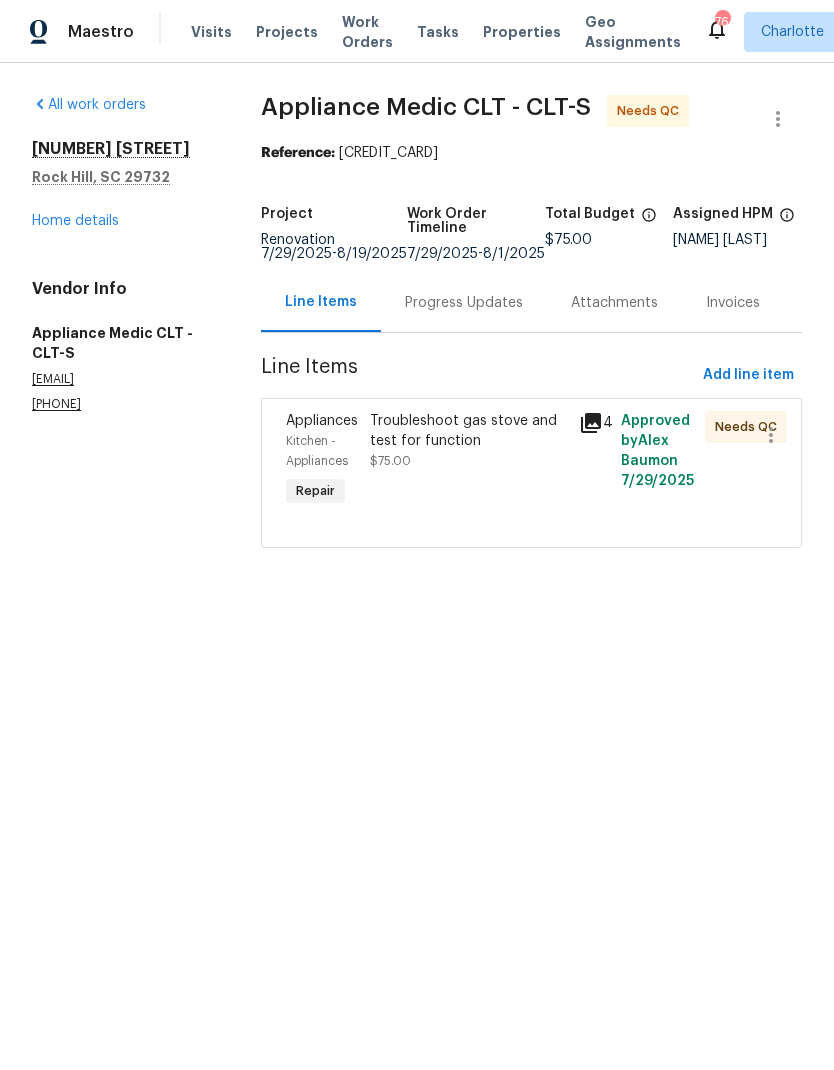 click 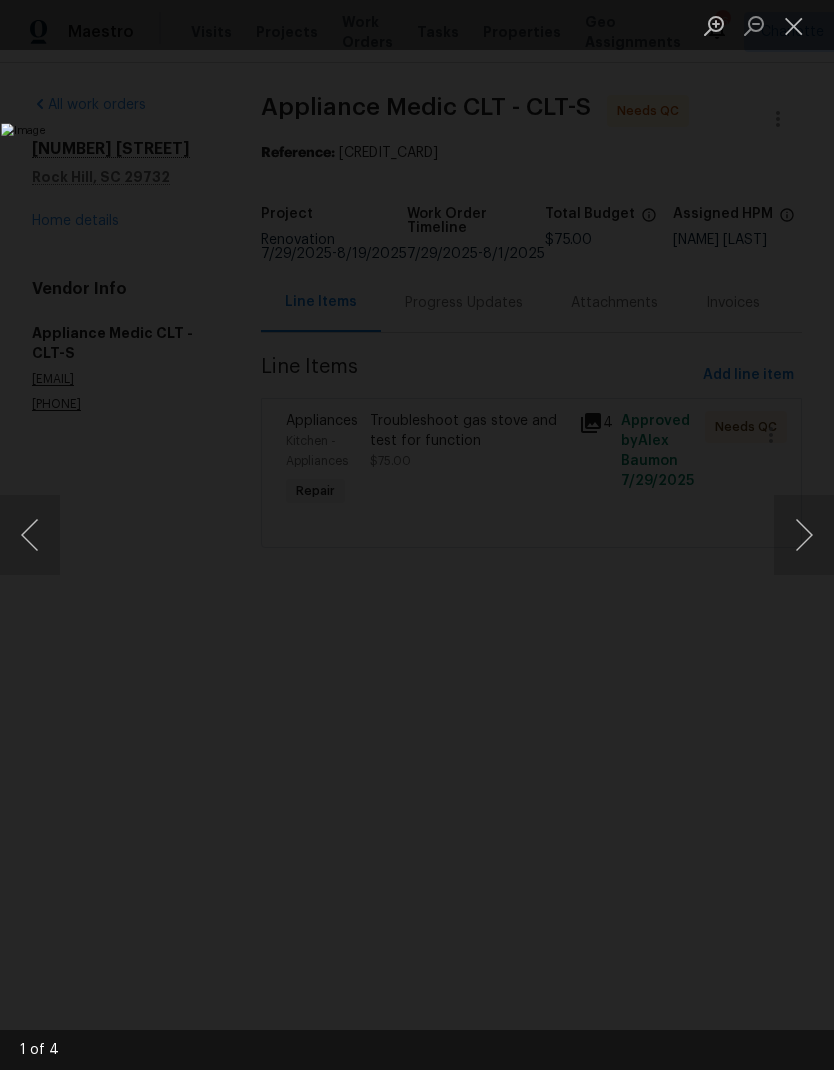 click at bounding box center (804, 535) 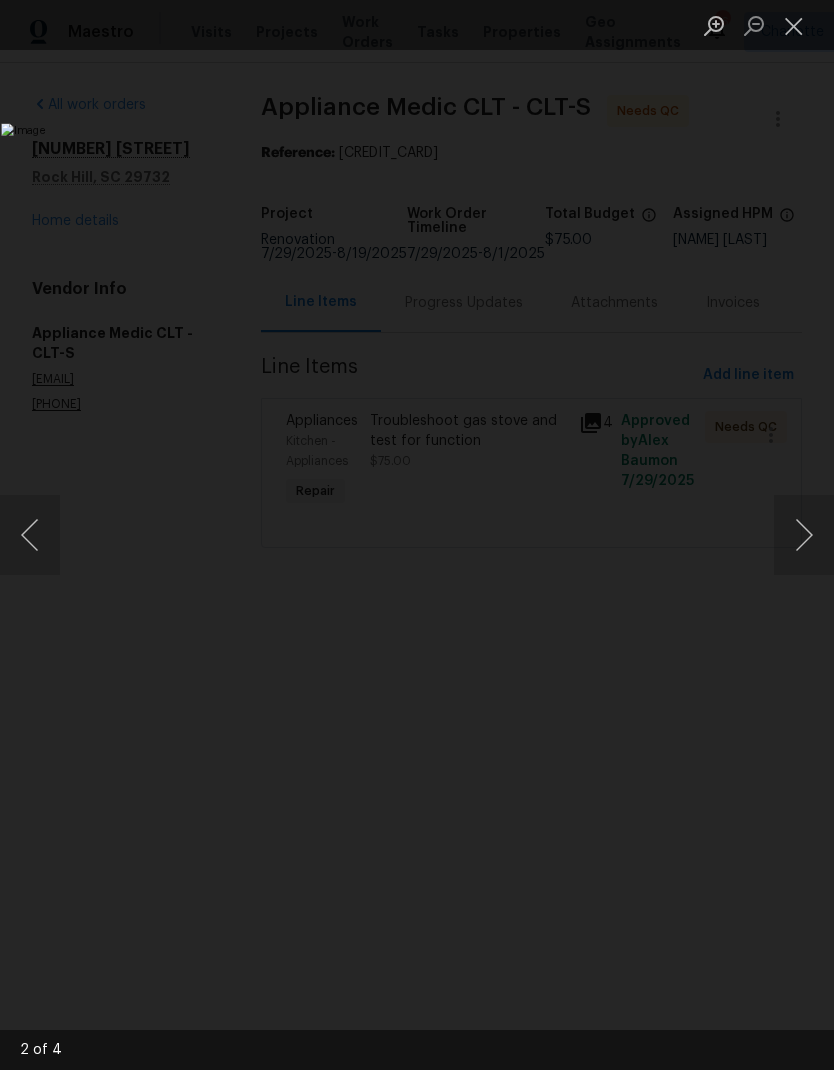 click at bounding box center [804, 535] 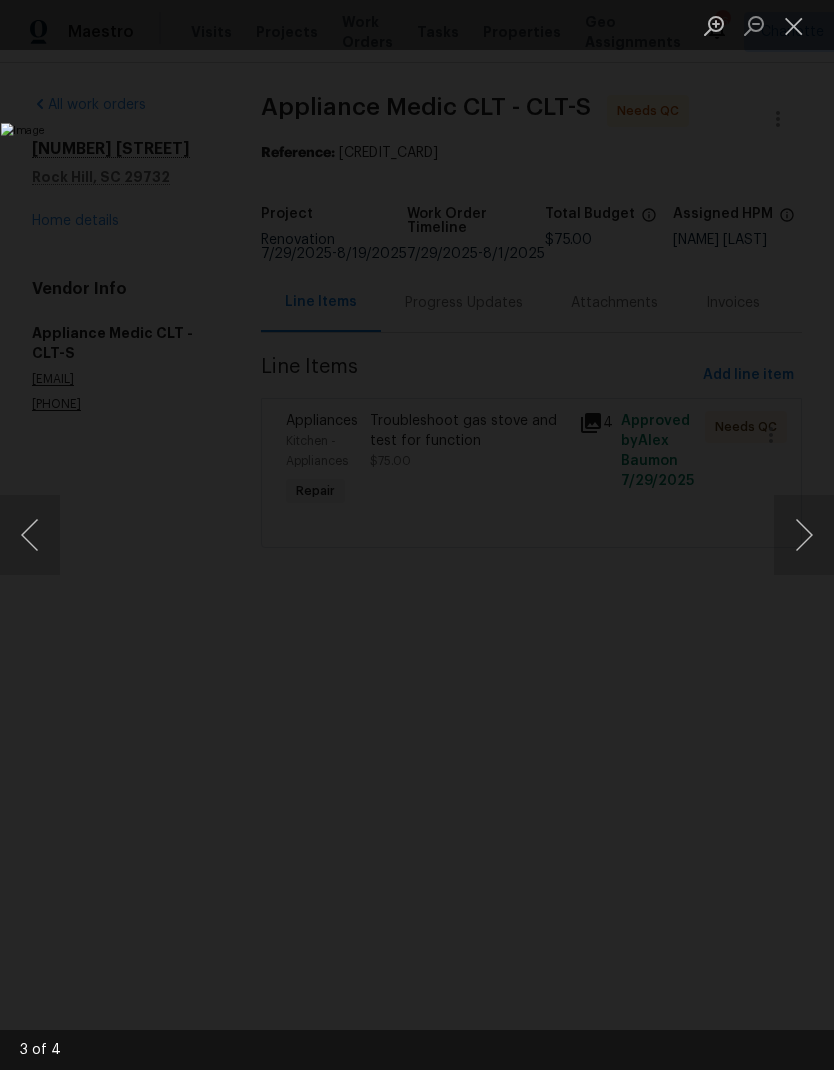 click at bounding box center (804, 535) 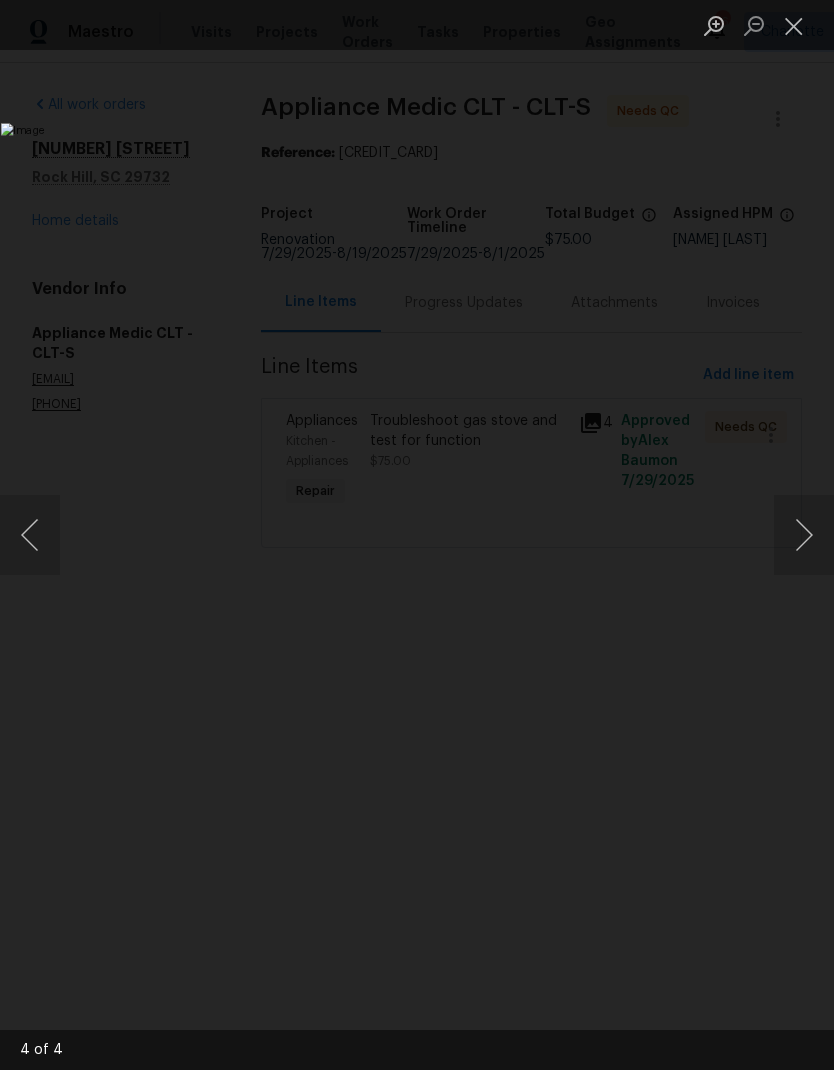 click at bounding box center (804, 535) 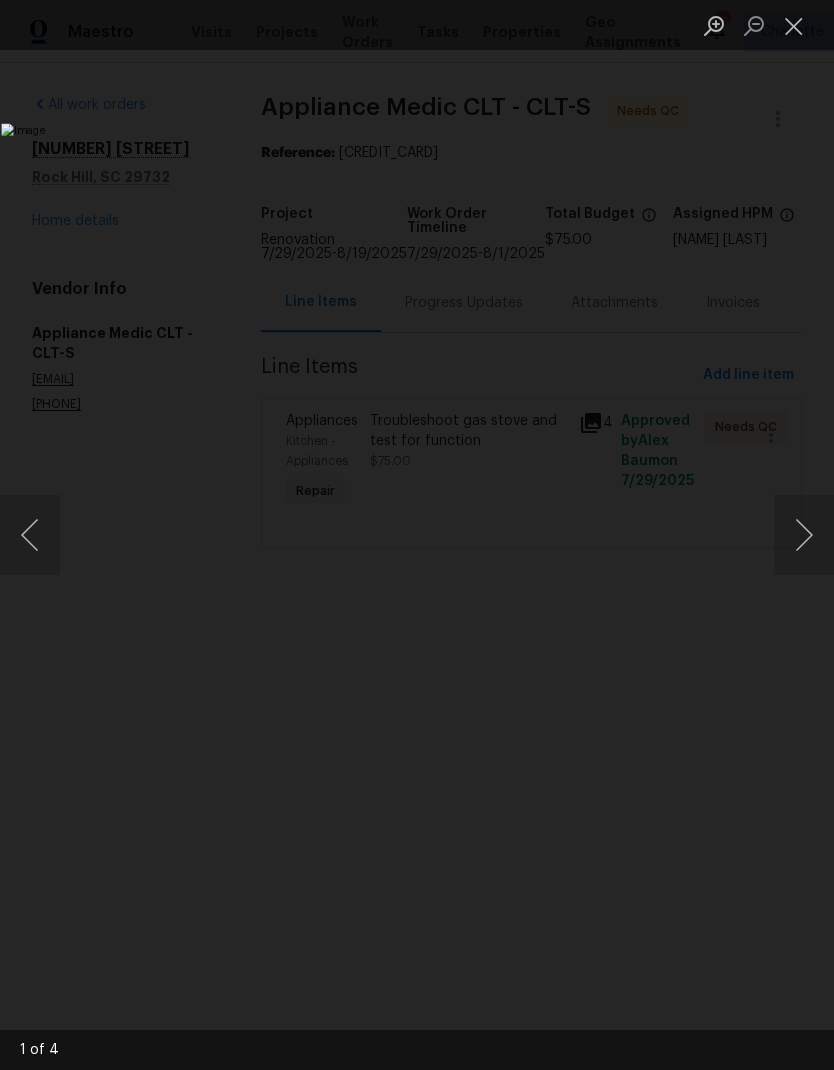 click at bounding box center [804, 535] 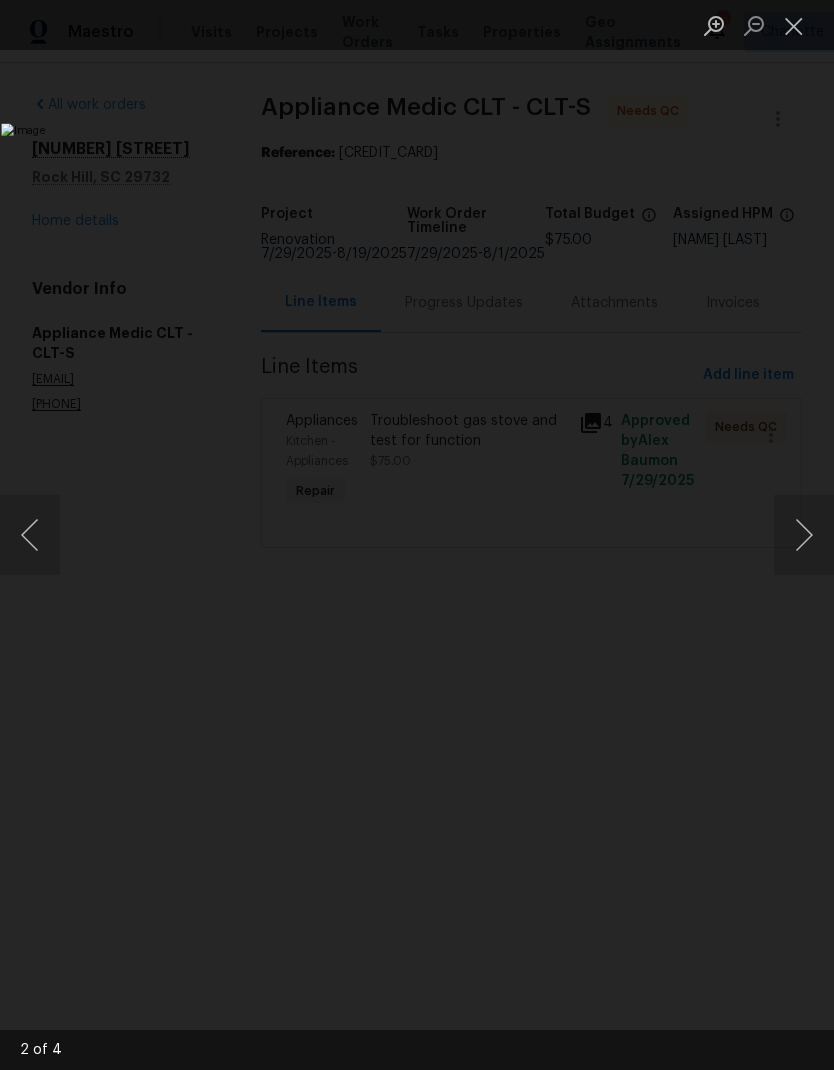click at bounding box center (794, 25) 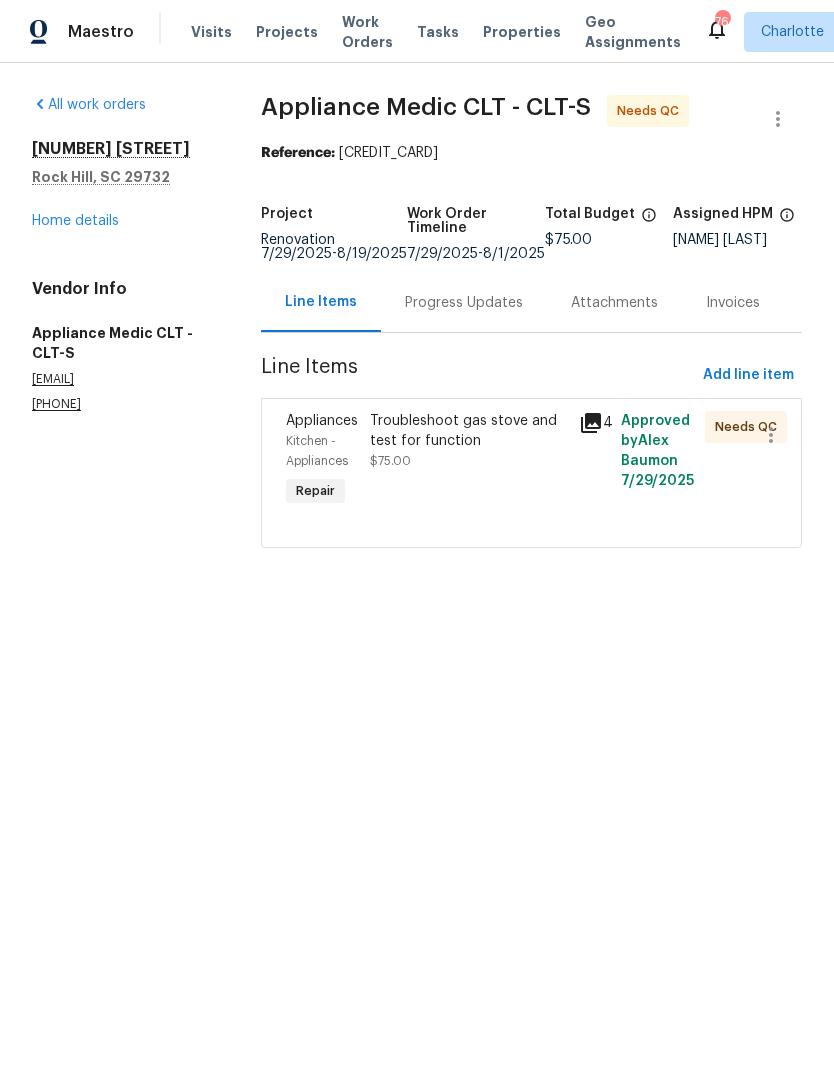 click on "Progress Updates" at bounding box center (464, 302) 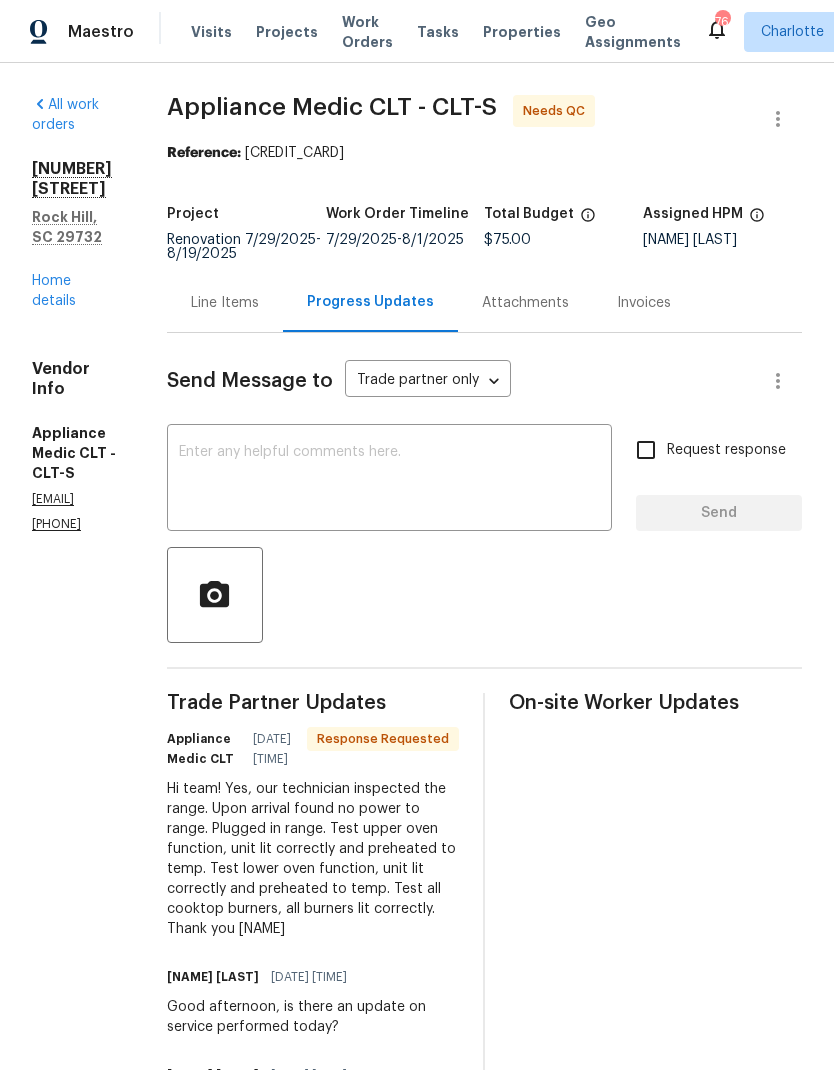 scroll, scrollTop: 0, scrollLeft: 0, axis: both 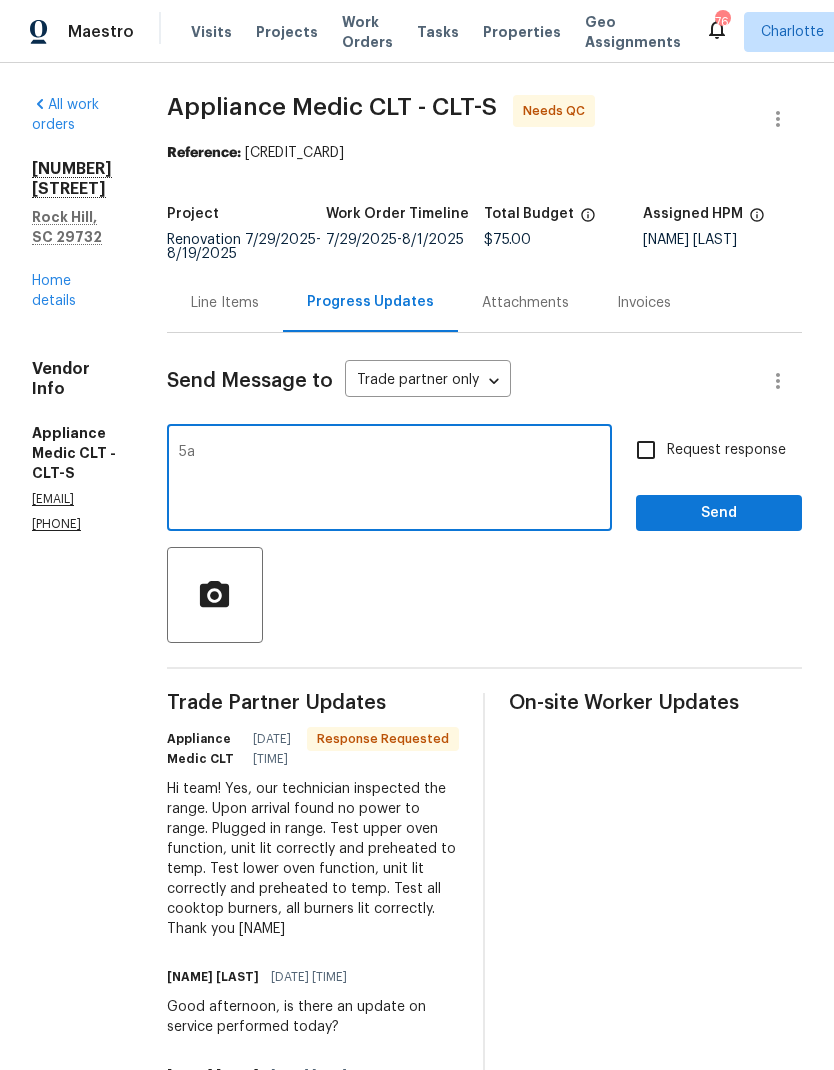 type on "5" 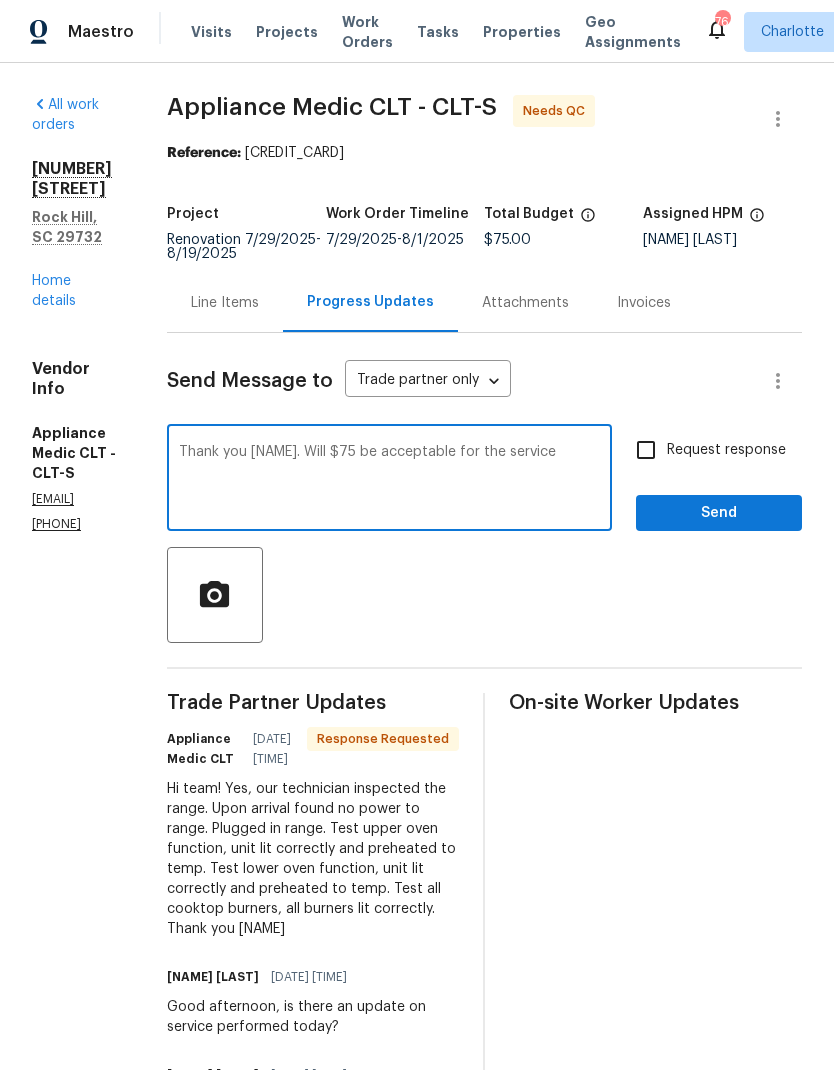 click on "Thank you Savannah. Will $75 be acceptable for the service x ​" at bounding box center [389, 480] 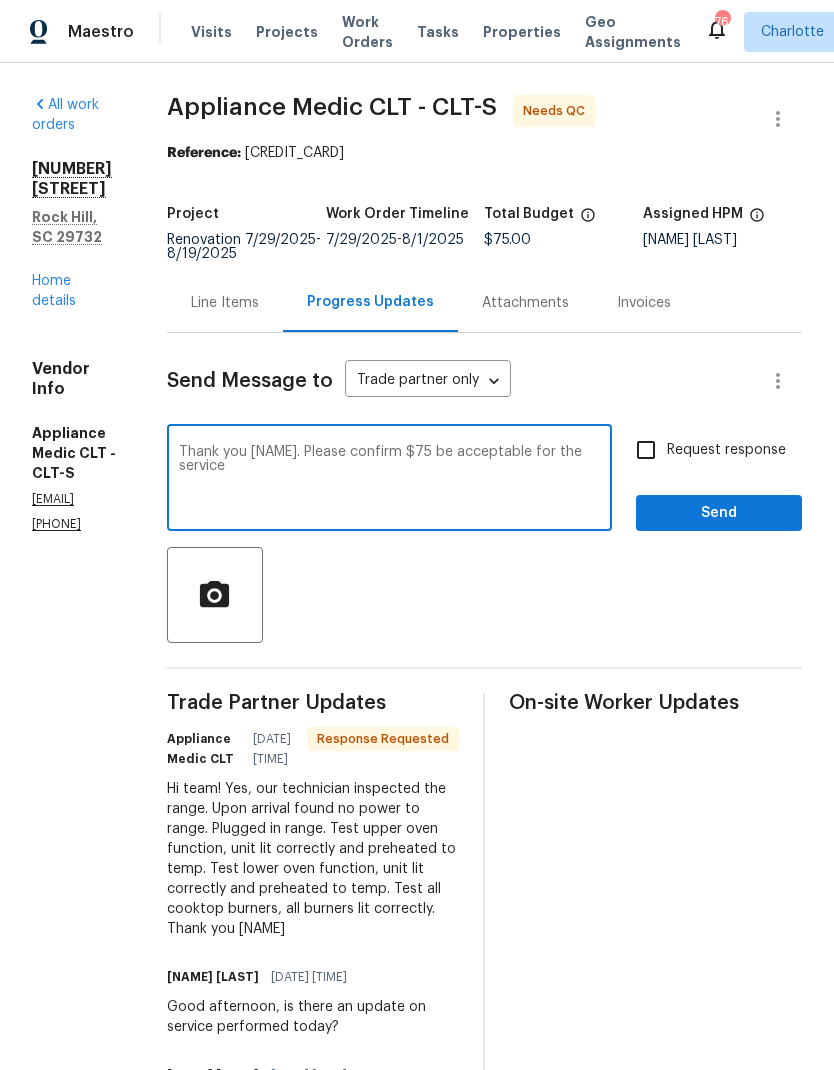 click at bounding box center (484, 595) 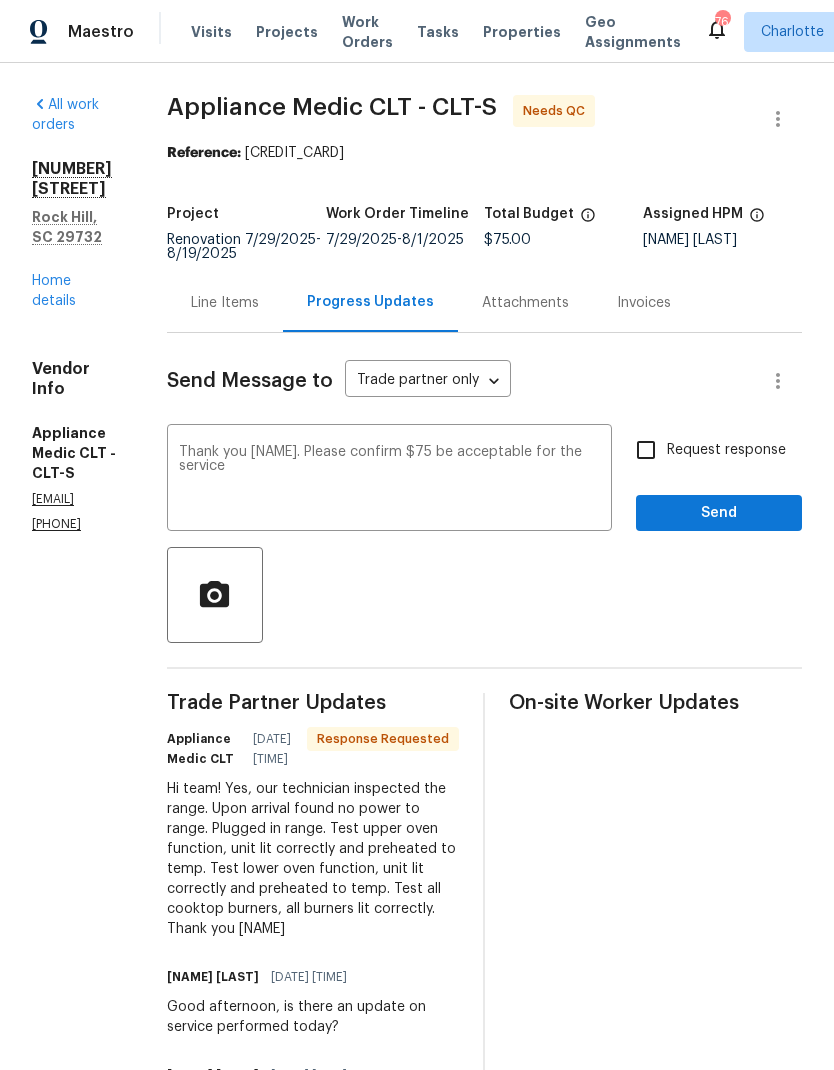 click on "Thank you Savannah. Please confirm $75 be acceptable for the service" at bounding box center [389, 480] 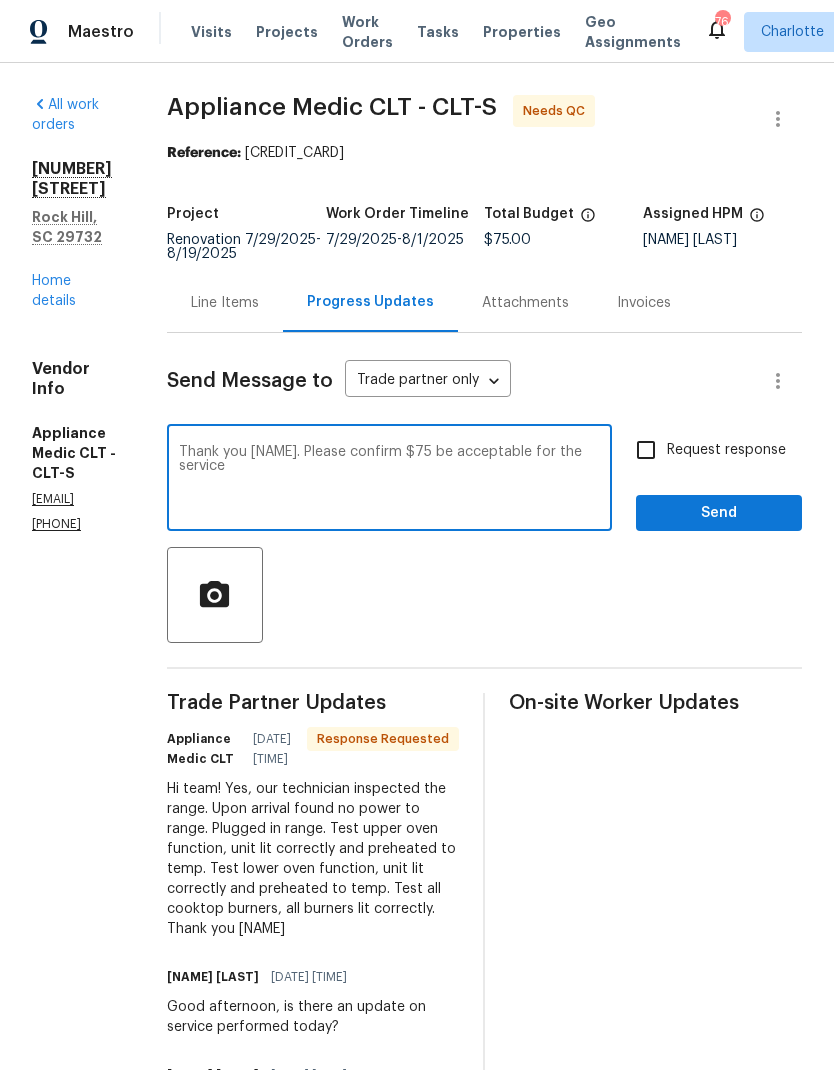 click on "Thank you Savannah. Please confirm $75 be acceptable for the service" at bounding box center (389, 480) 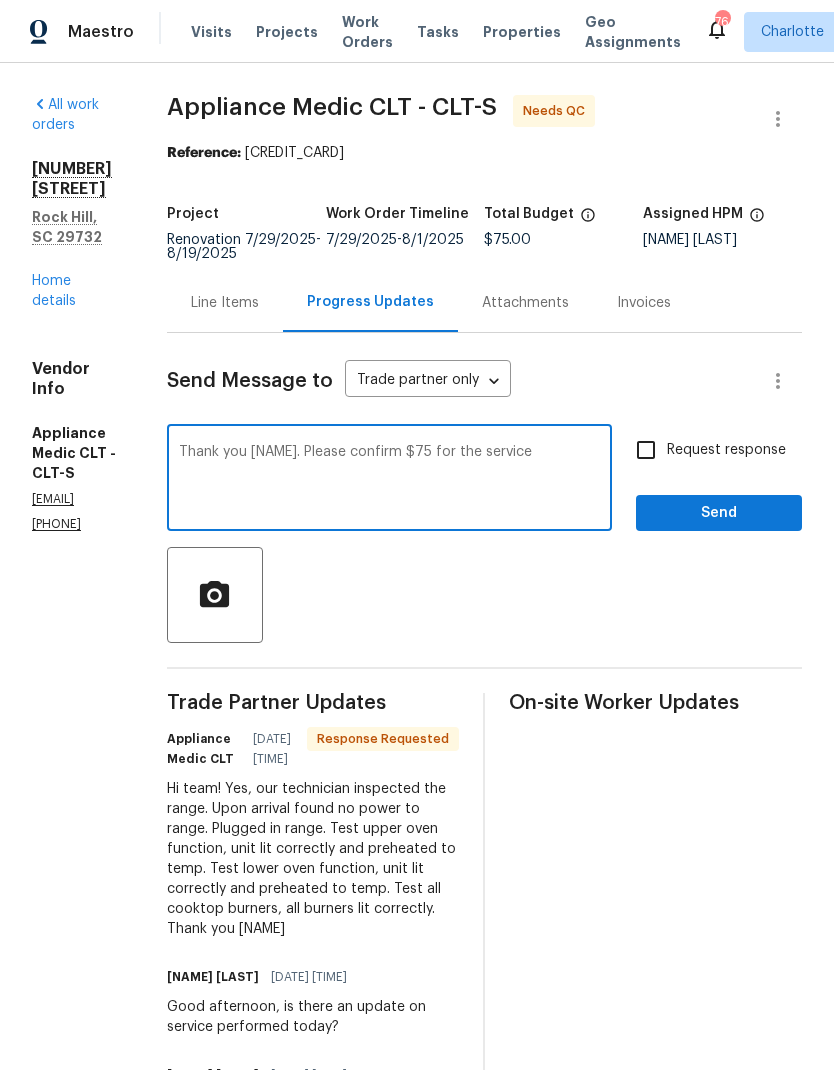 click on "Thank you Savannah. Please confirm $75 for the service" at bounding box center (389, 480) 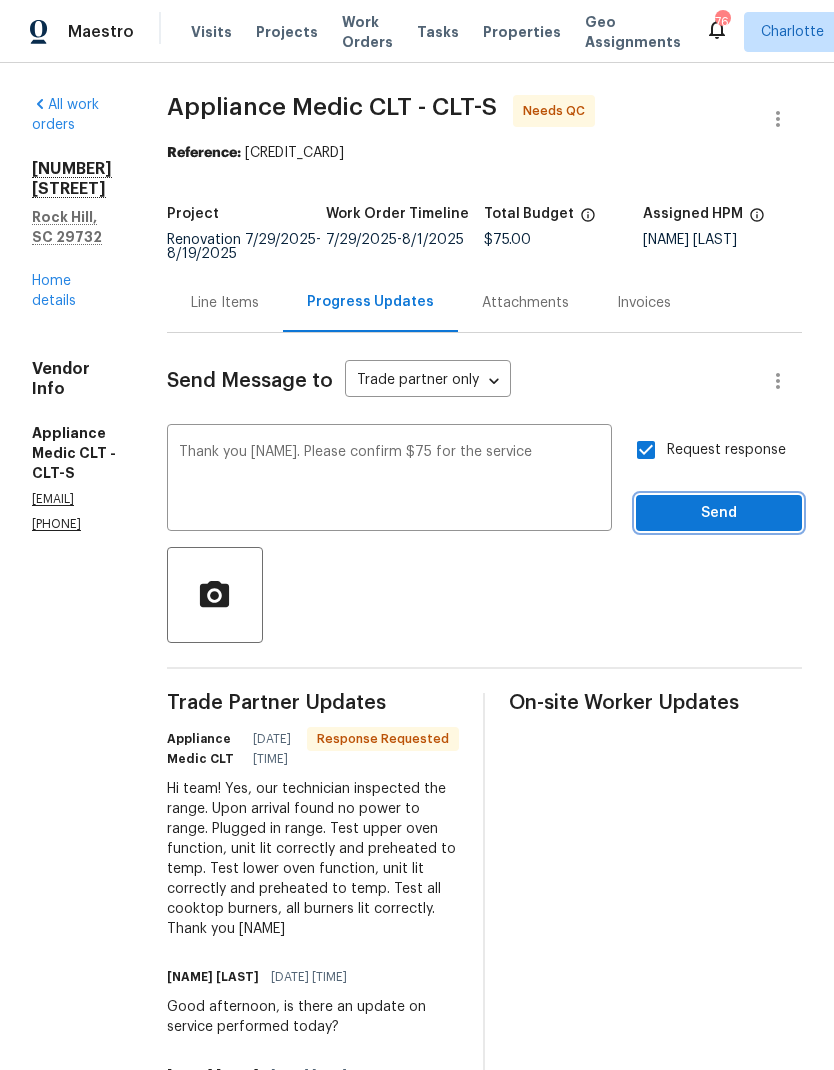 click on "Send" at bounding box center (719, 513) 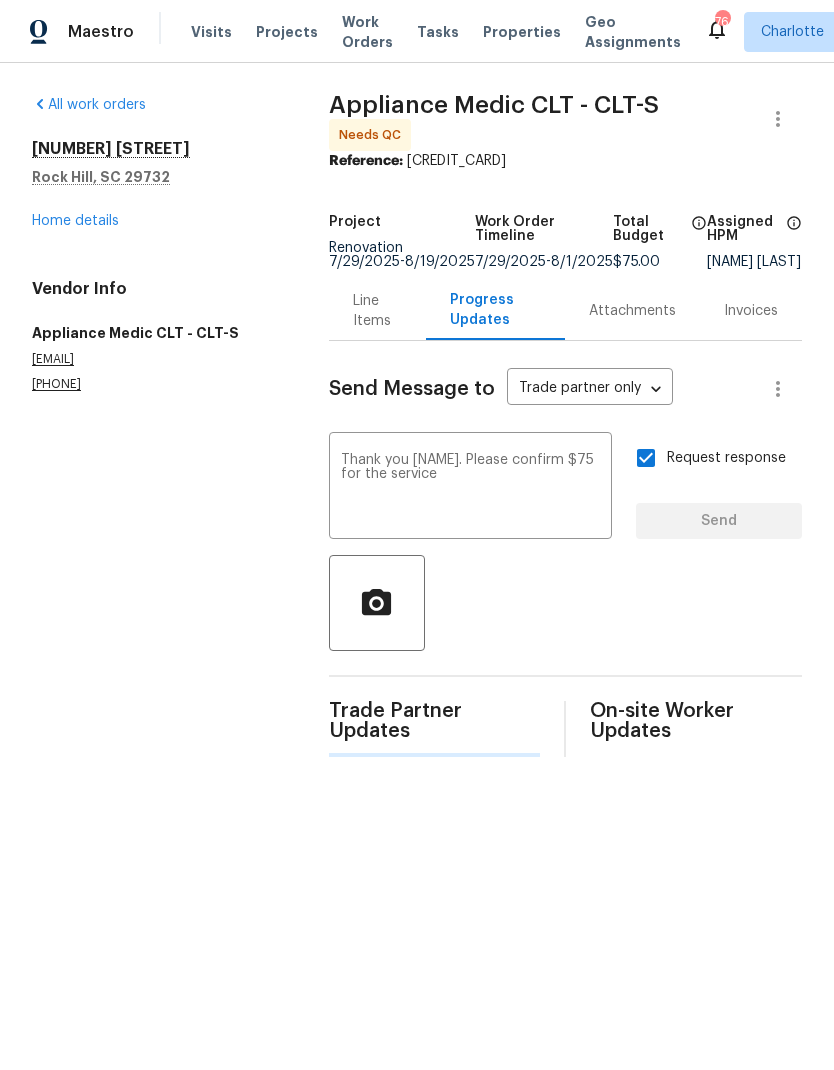 type 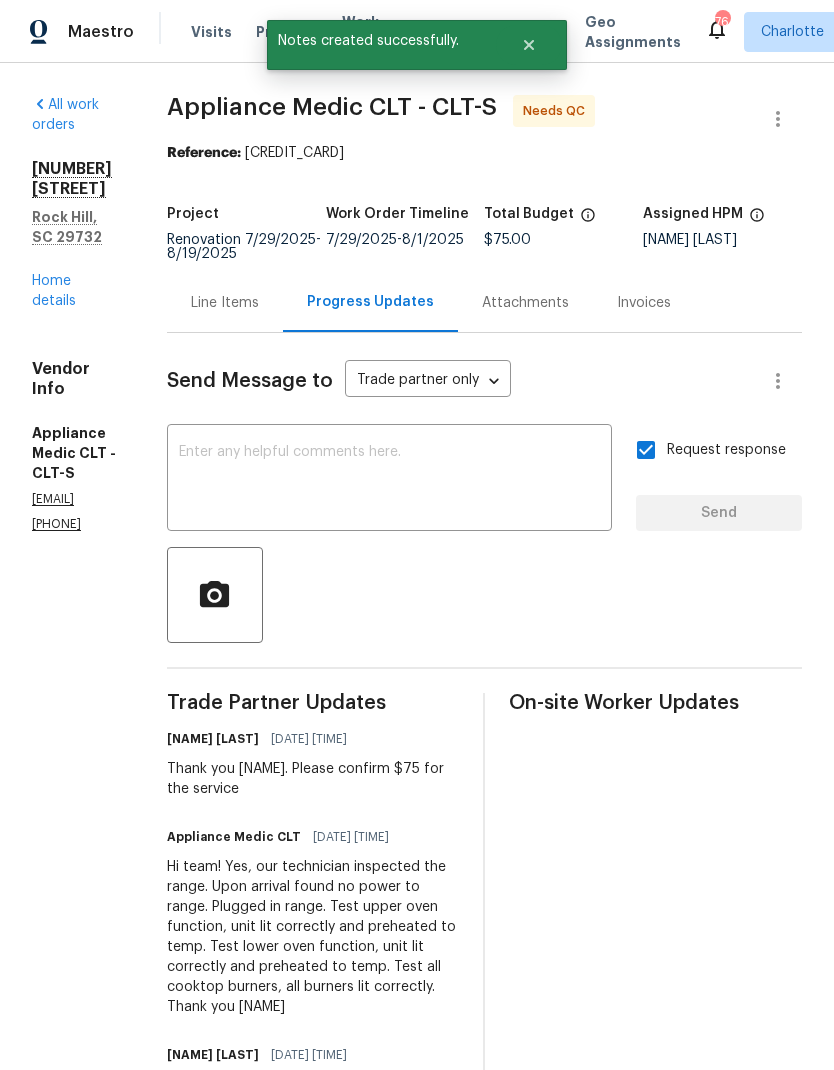 click on "Home details" at bounding box center (54, 291) 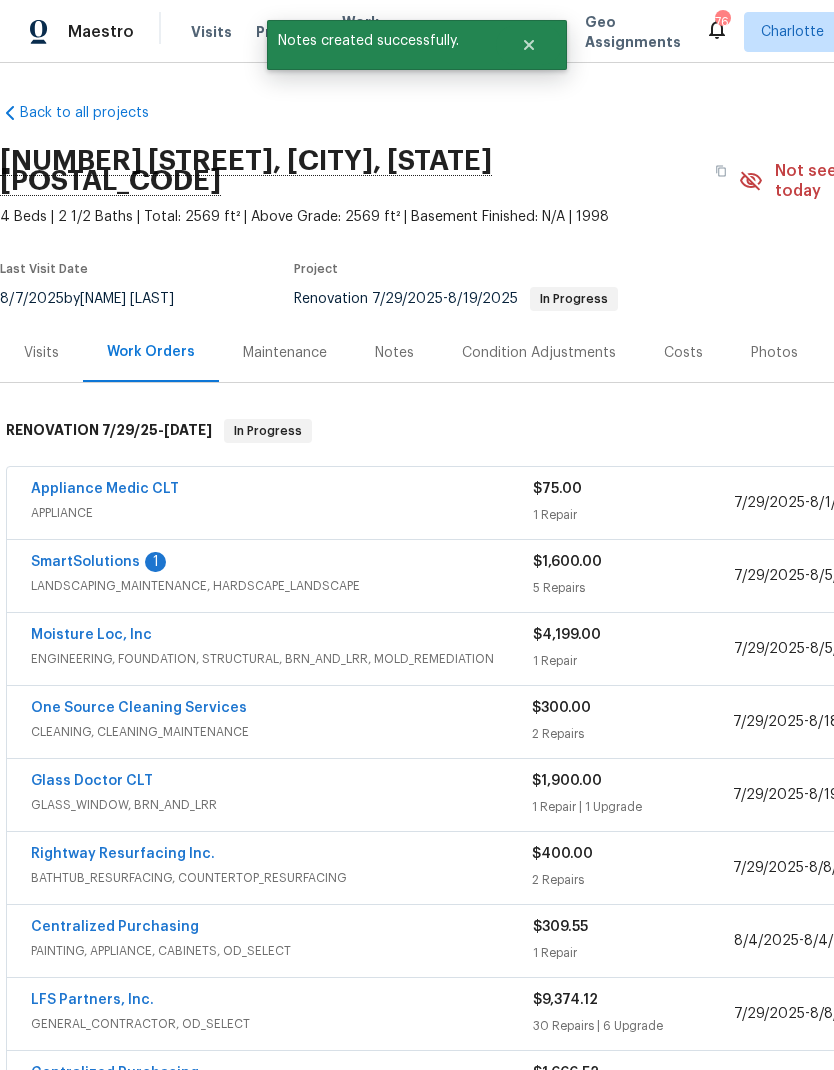 click on "SmartSolutions" at bounding box center (85, 562) 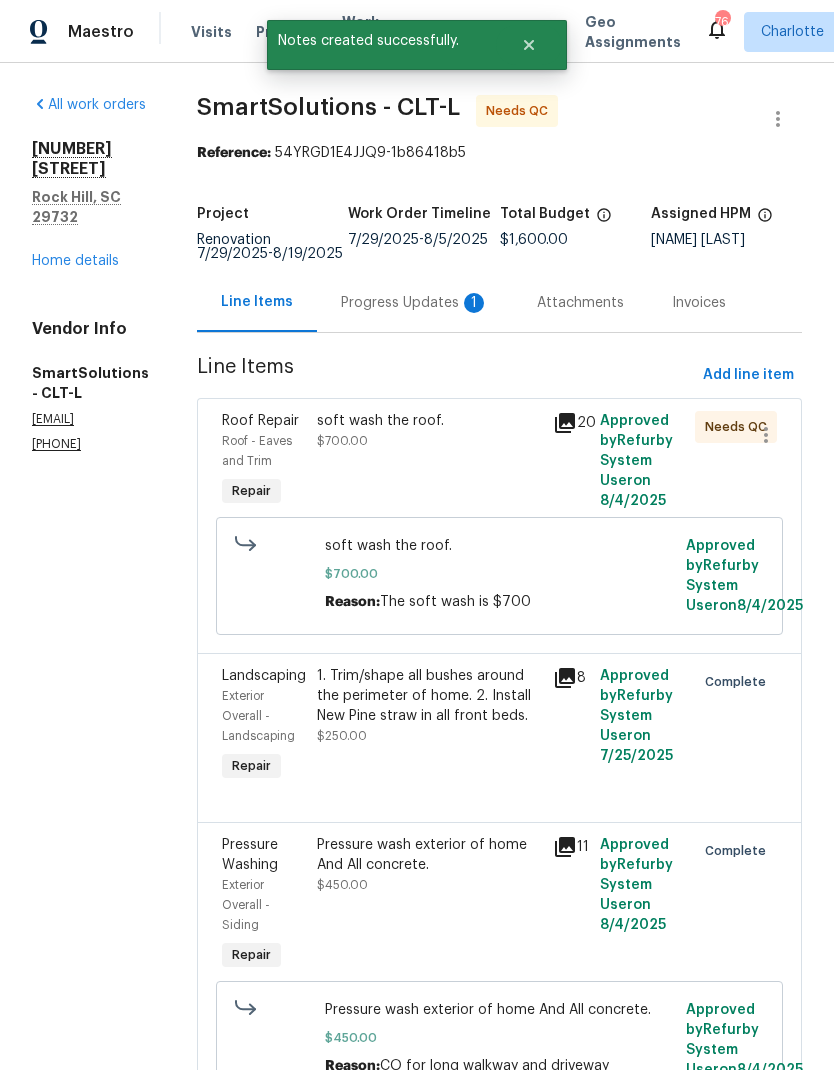 click on "Progress Updates 1" at bounding box center (415, 302) 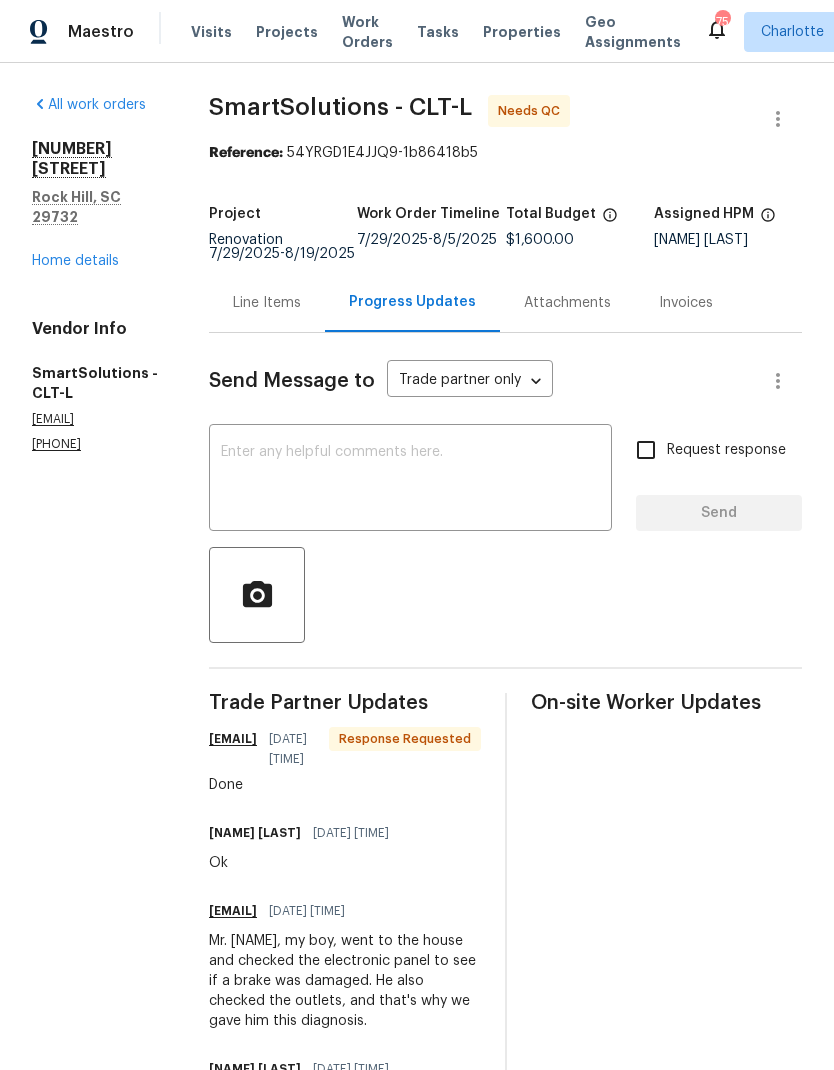 click at bounding box center (410, 480) 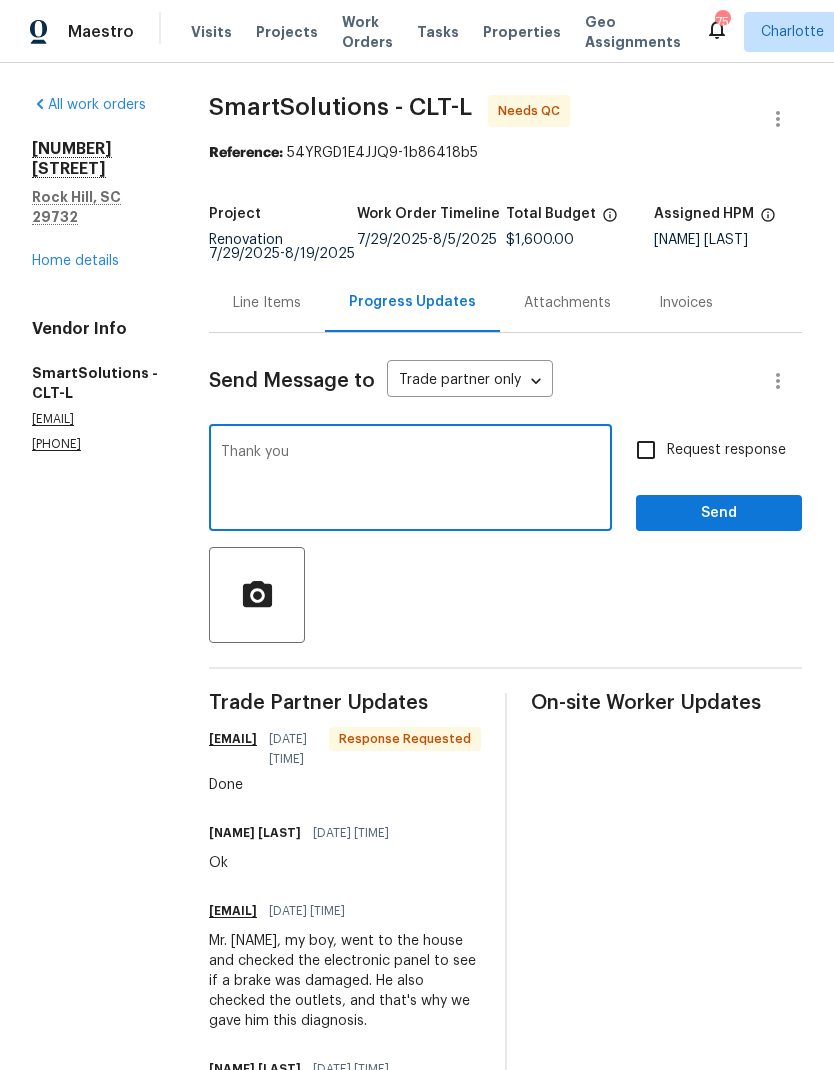 type on "Thank you" 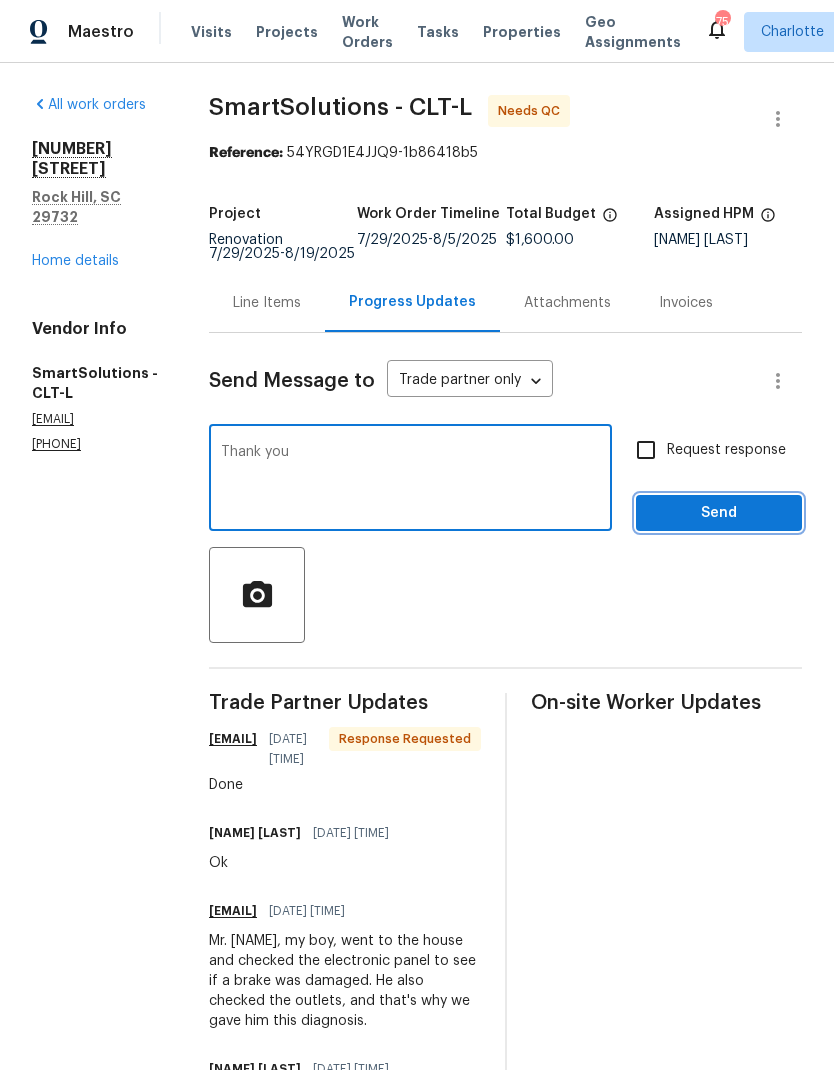click on "Send" at bounding box center [719, 513] 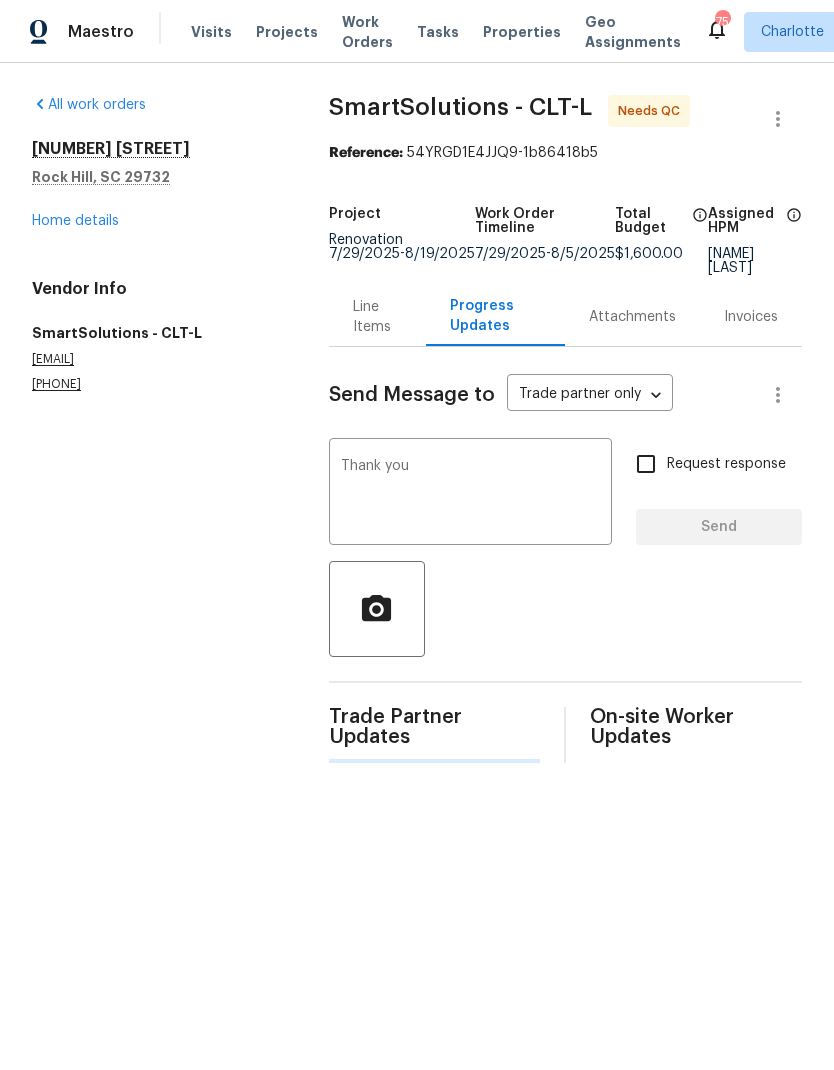 type 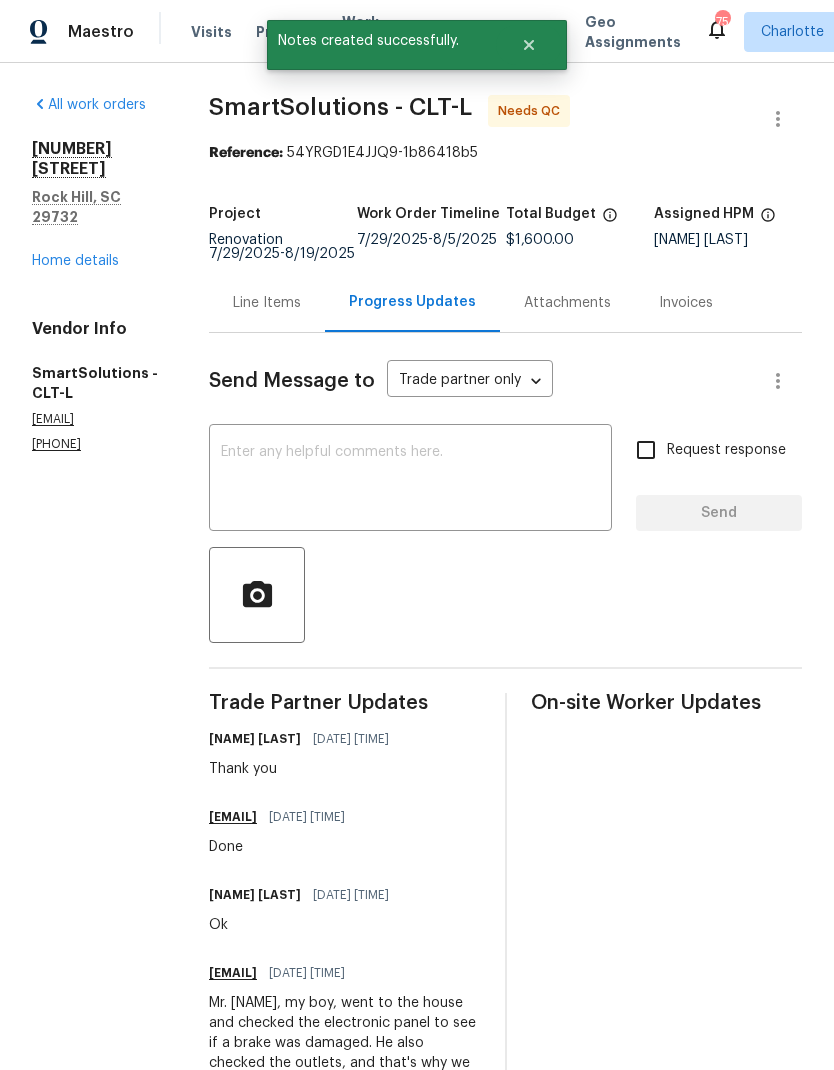 click on "Home details" at bounding box center [75, 261] 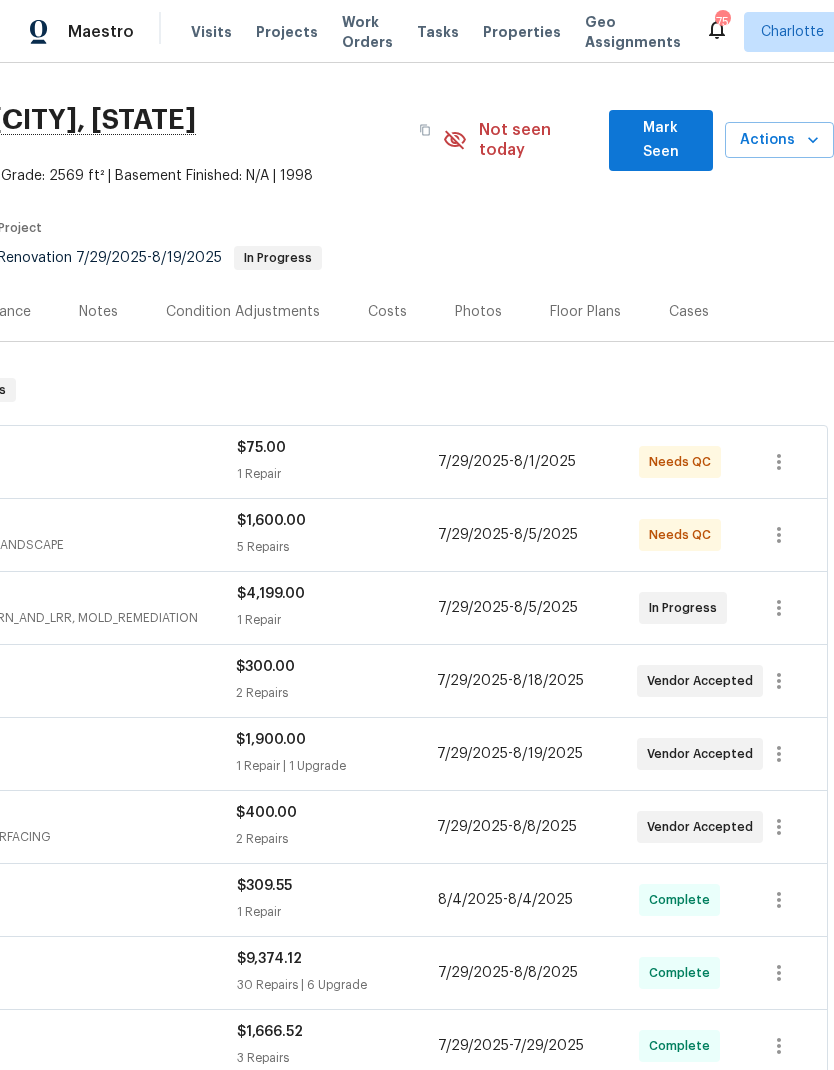 scroll, scrollTop: 42, scrollLeft: 296, axis: both 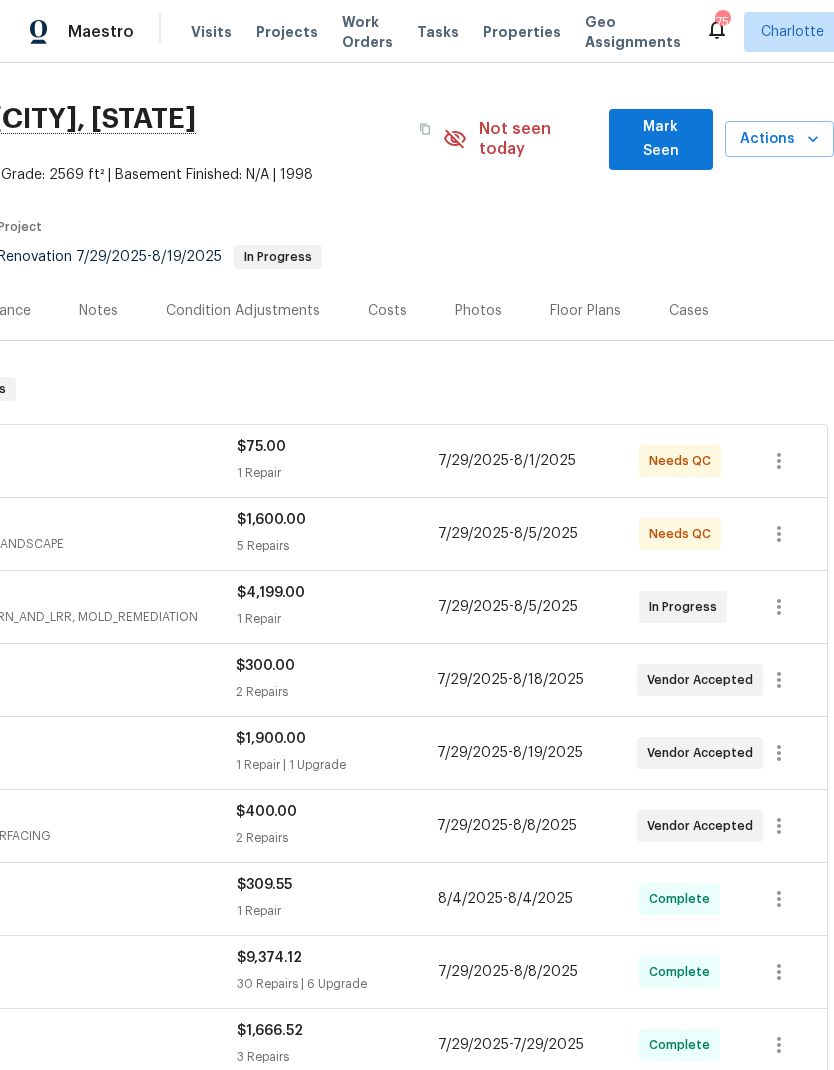 click on "Mark Seen" at bounding box center [661, 139] 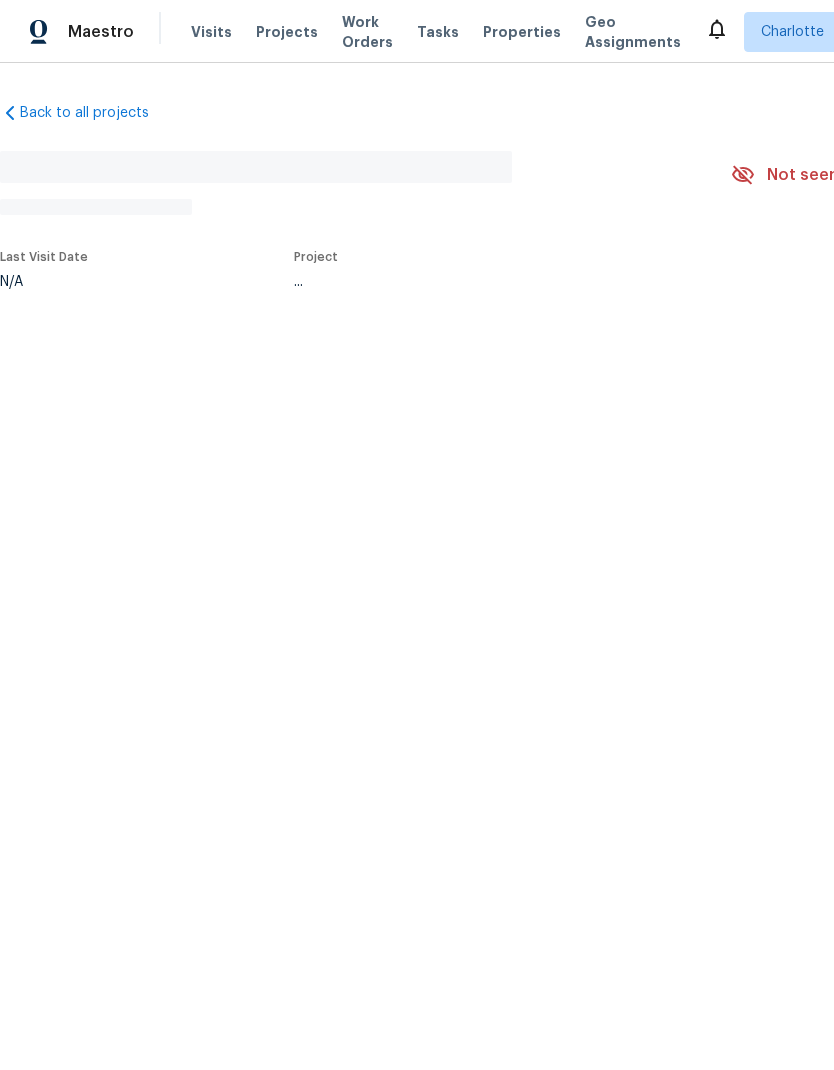 scroll, scrollTop: 0, scrollLeft: 0, axis: both 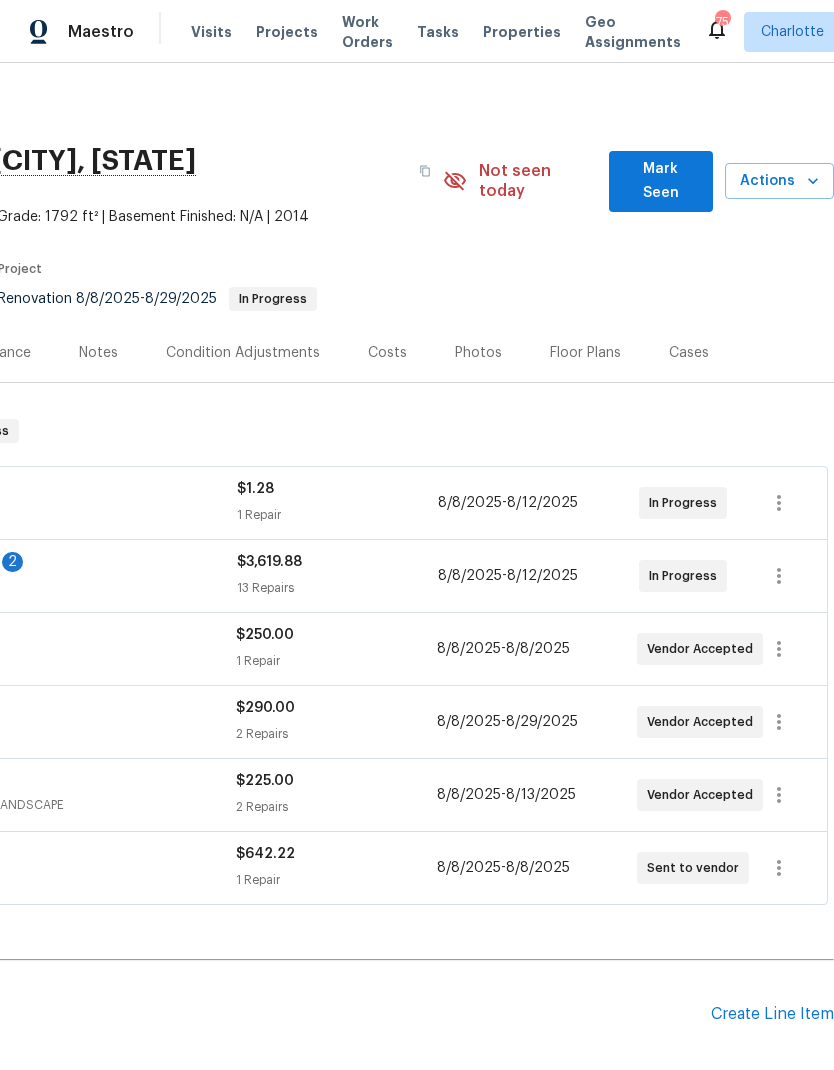click on "Mark Seen" at bounding box center (661, 181) 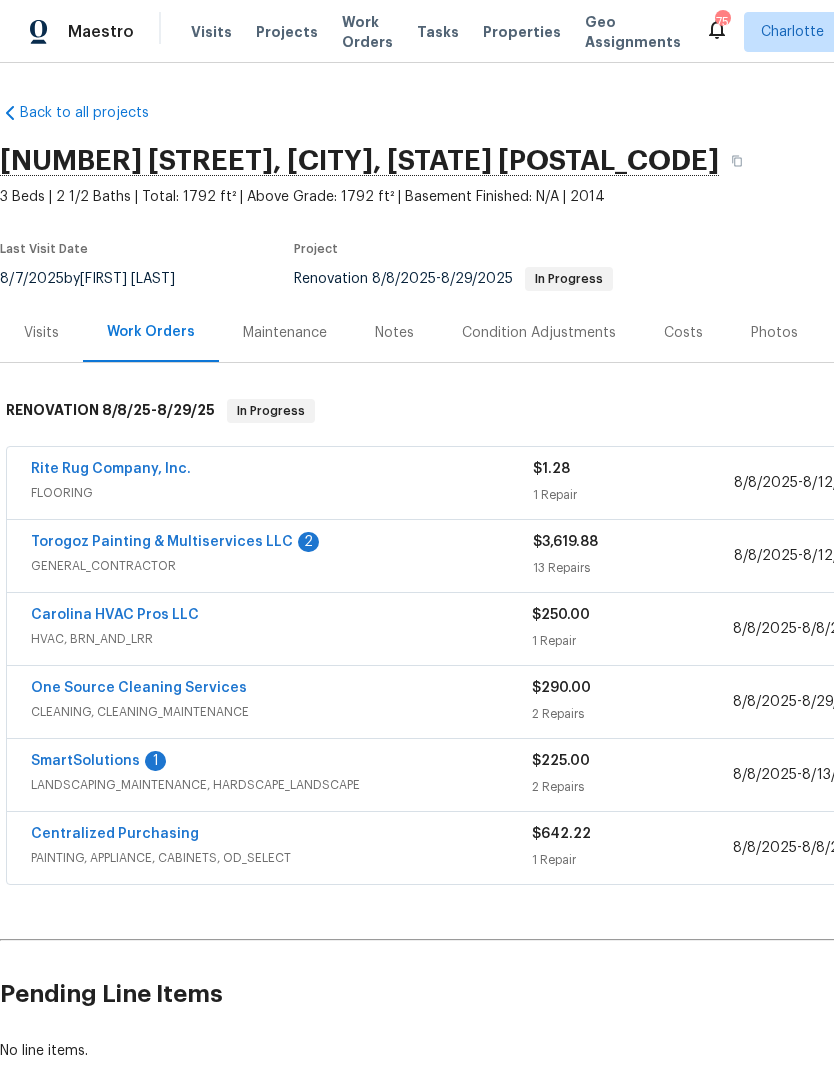 scroll, scrollTop: 0, scrollLeft: 0, axis: both 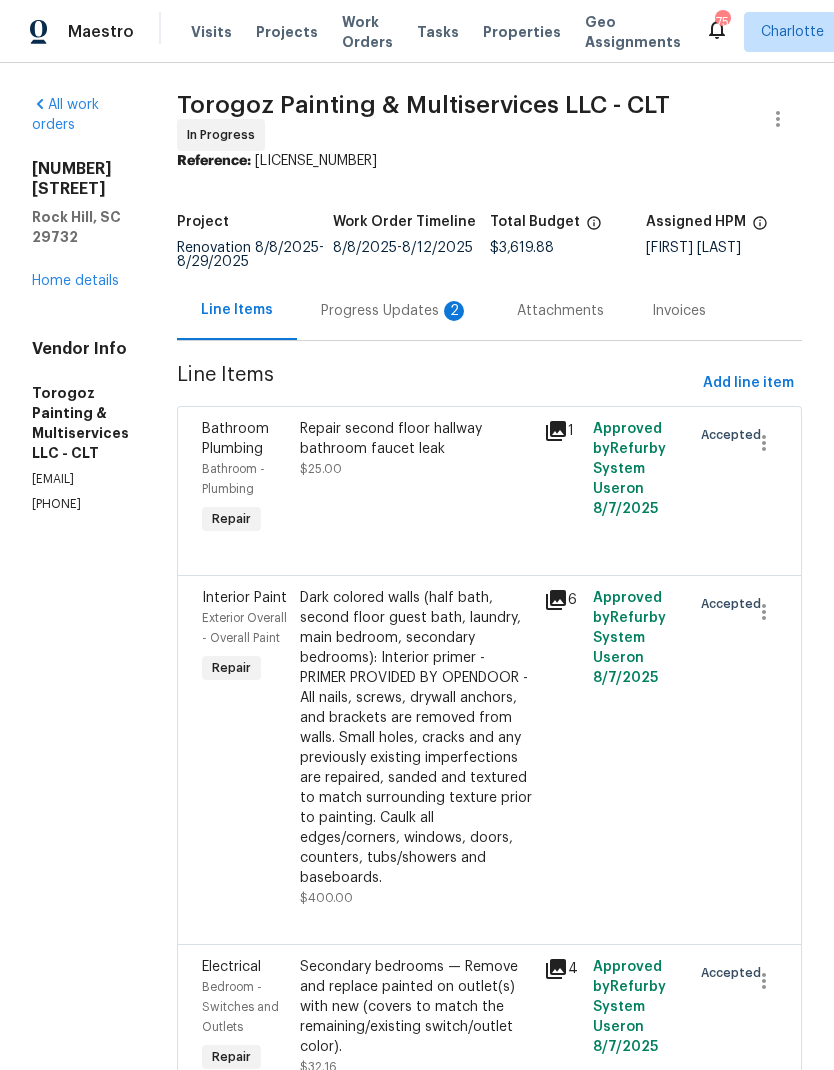 click on "Progress Updates 2" at bounding box center [395, 311] 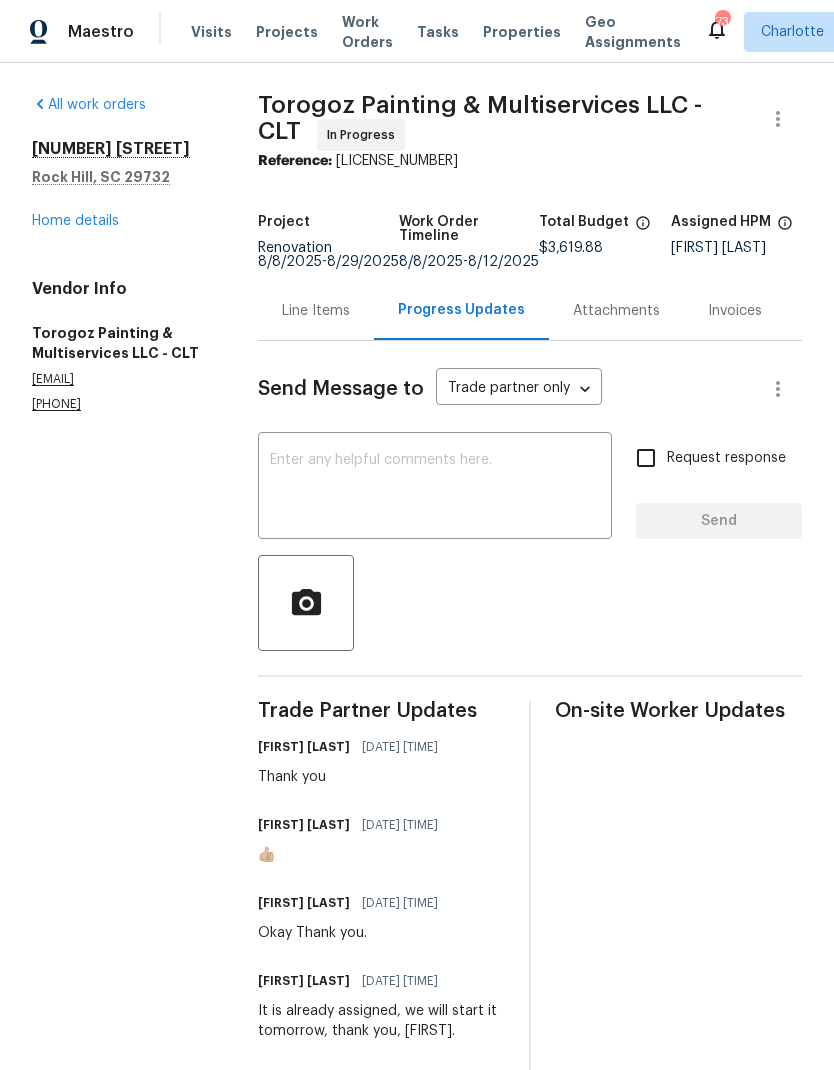 click on "Home details" at bounding box center (75, 221) 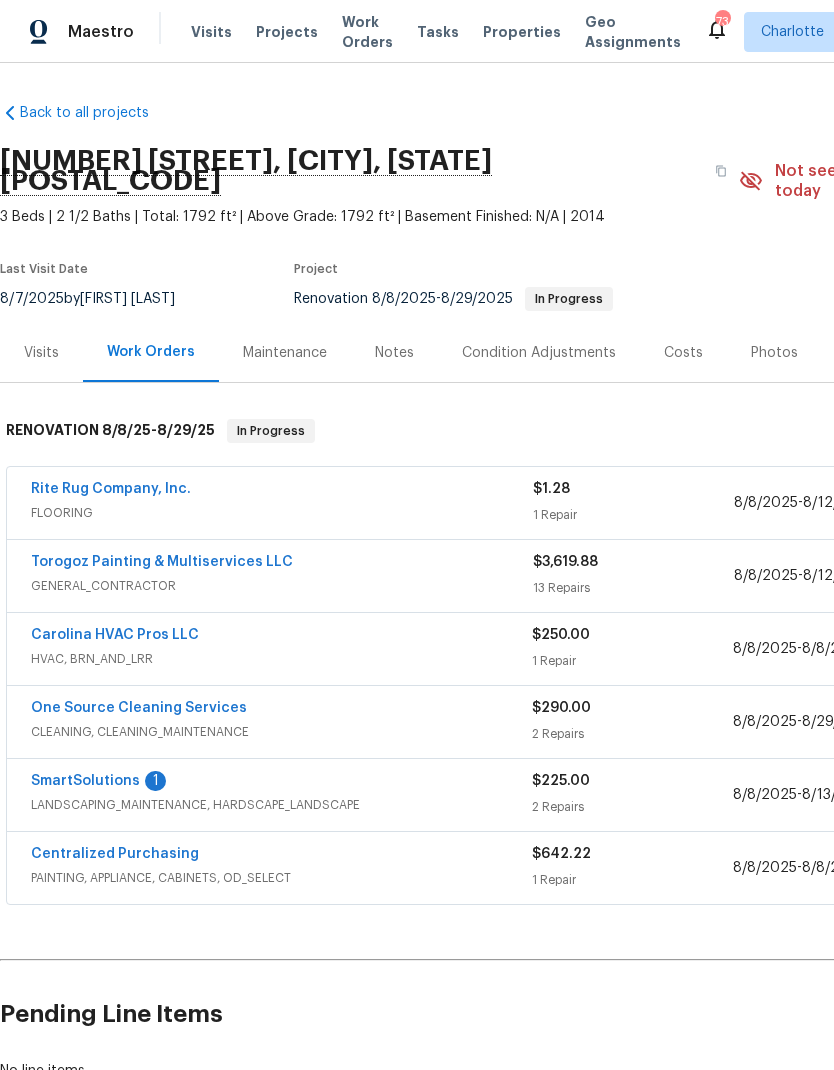 click on "SmartSolutions" at bounding box center [85, 781] 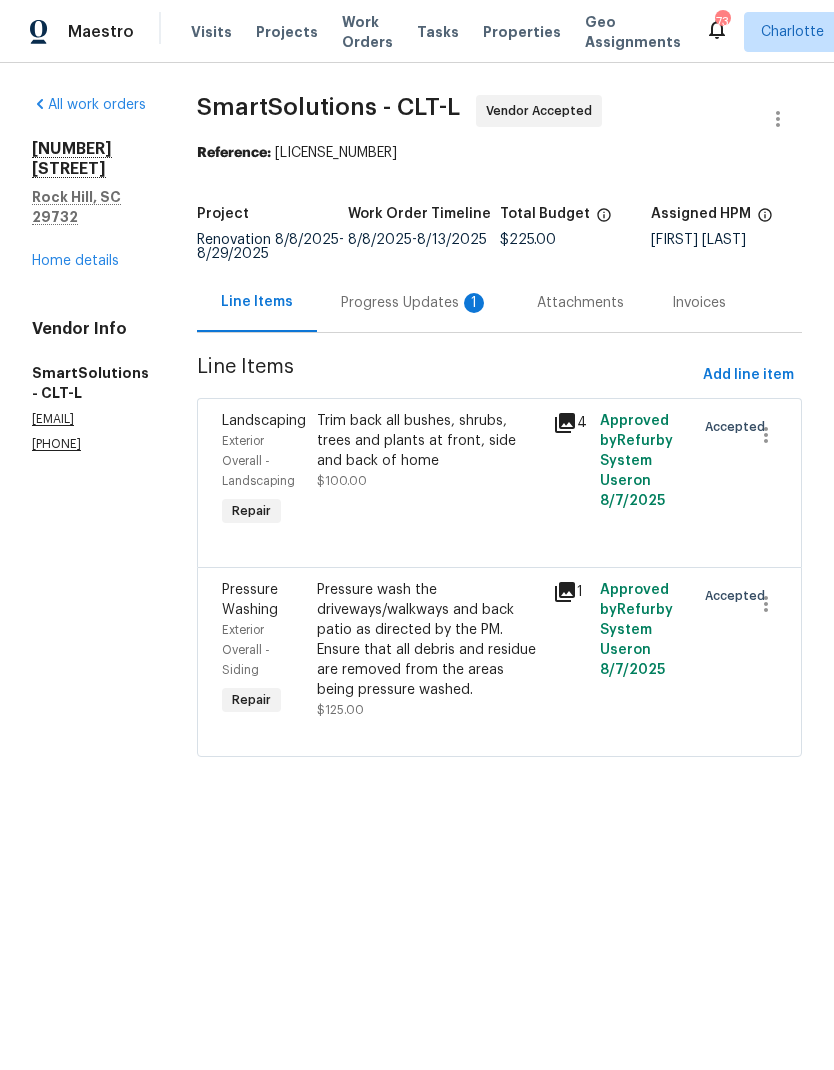 click on "Progress Updates 1" at bounding box center [415, 302] 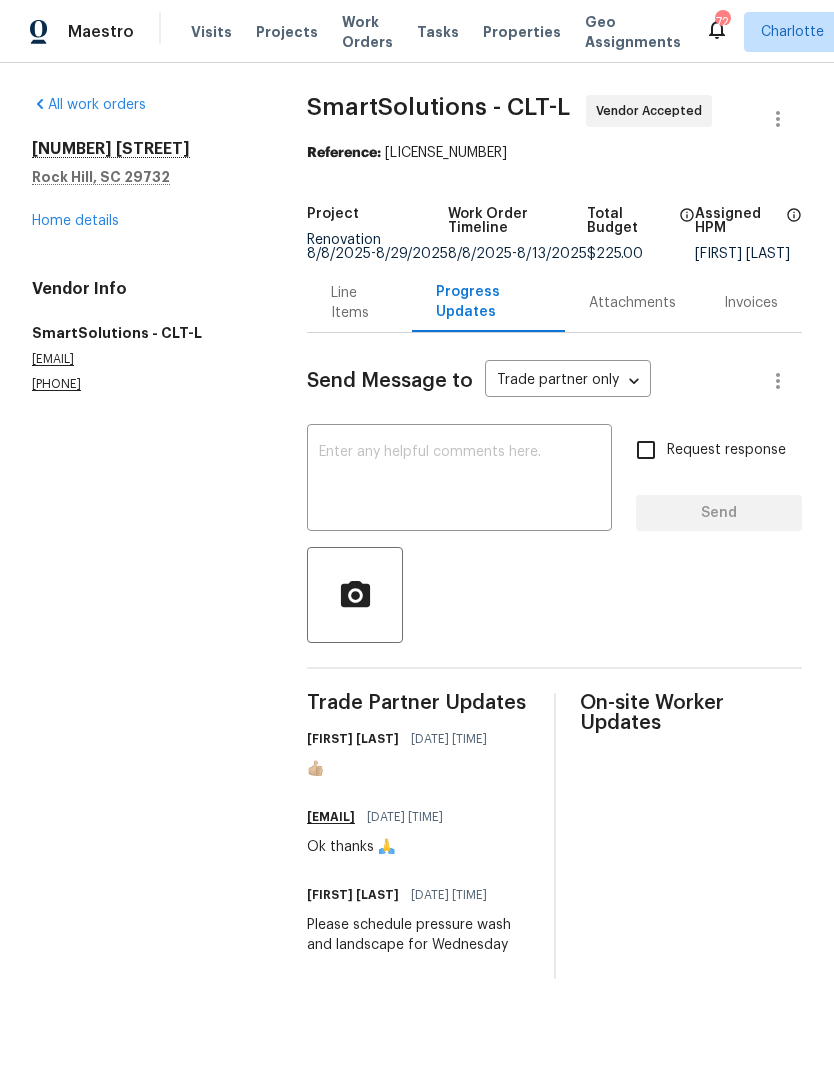 click on "Home details" at bounding box center (75, 221) 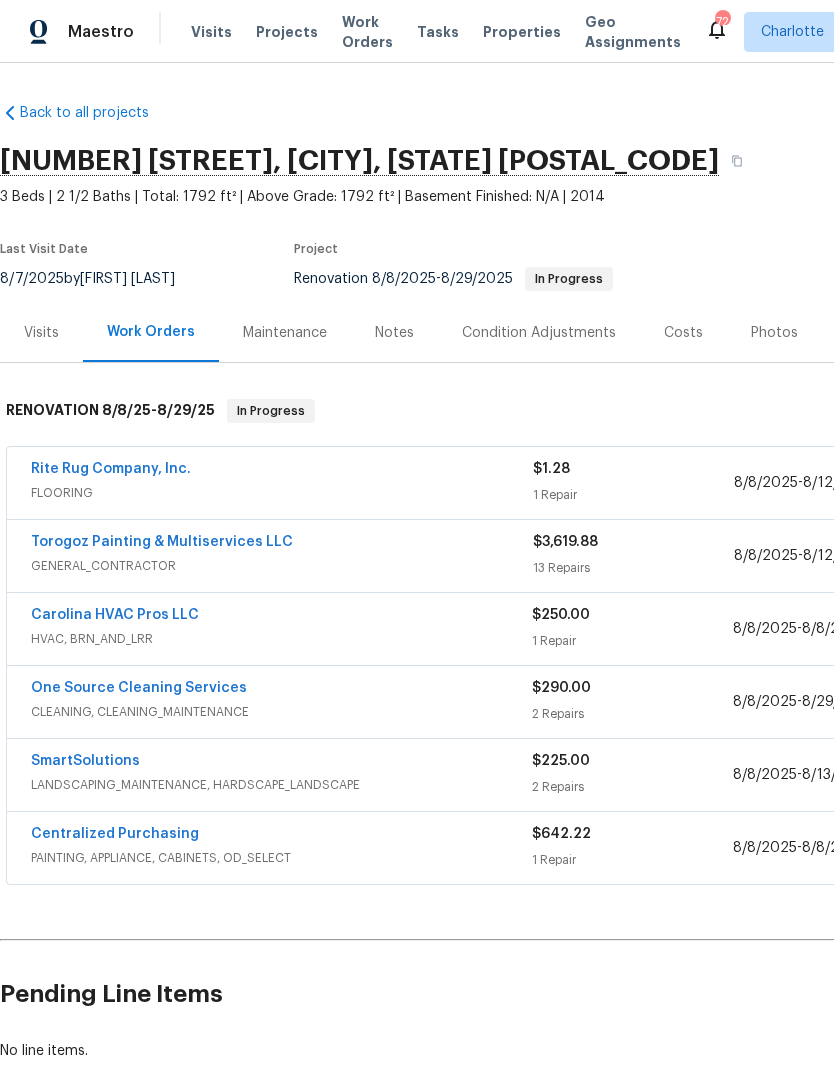 scroll, scrollTop: 0, scrollLeft: 0, axis: both 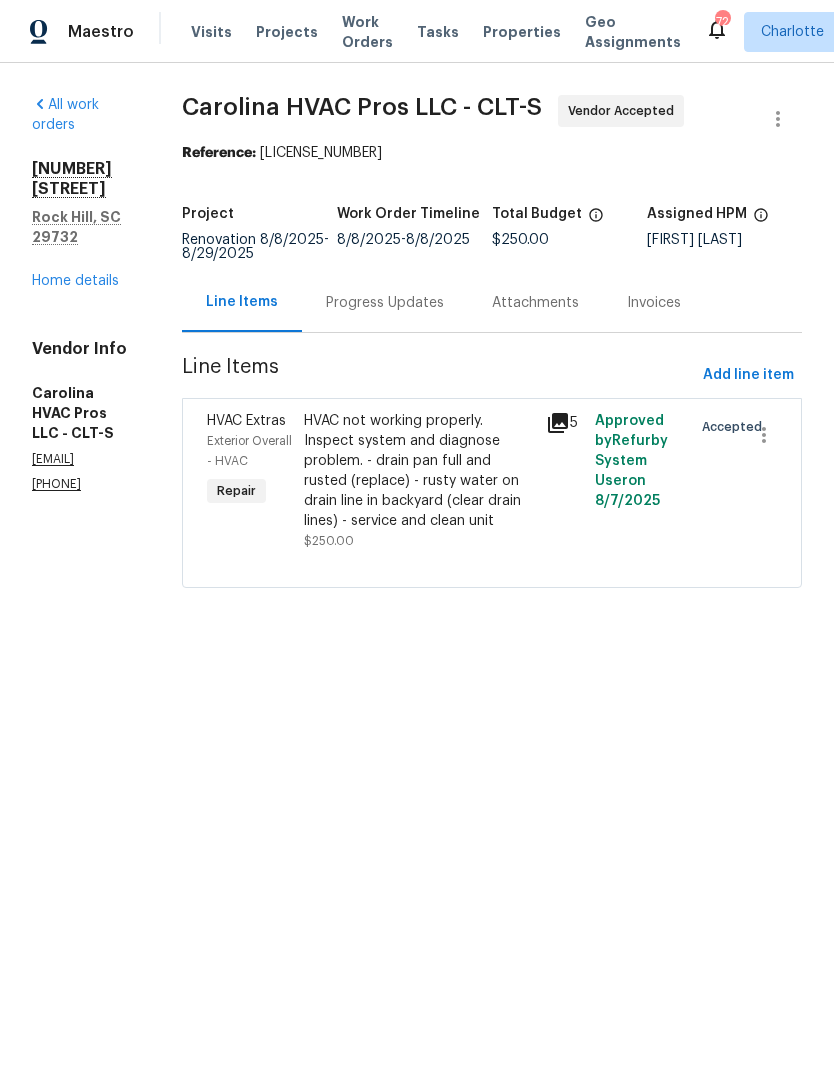 click on "Progress Updates" at bounding box center (385, 302) 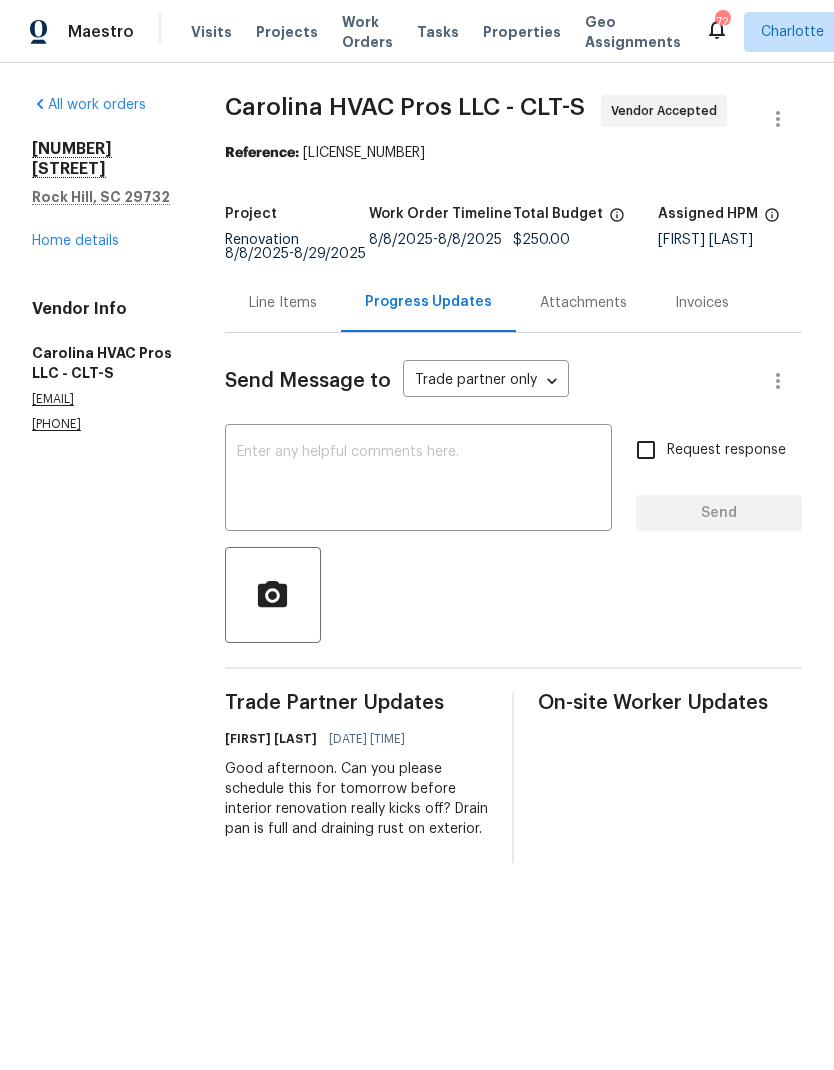 click on "Home details" at bounding box center [75, 241] 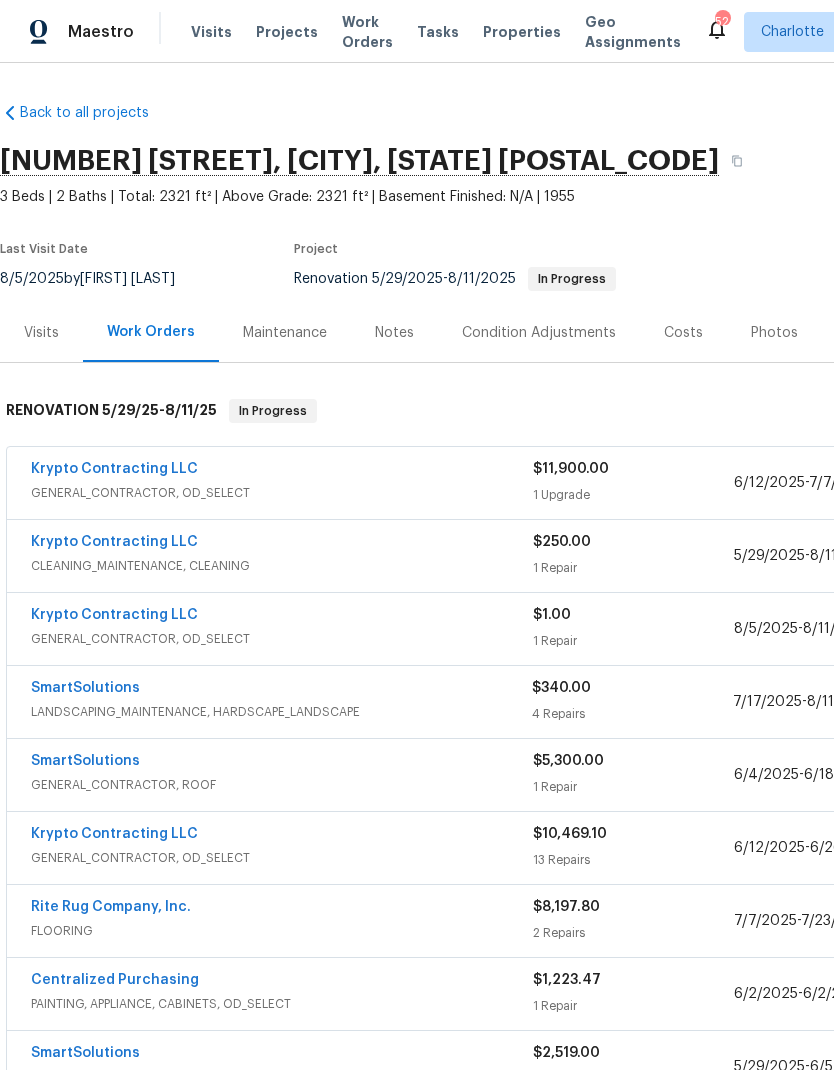 scroll, scrollTop: 0, scrollLeft: 0, axis: both 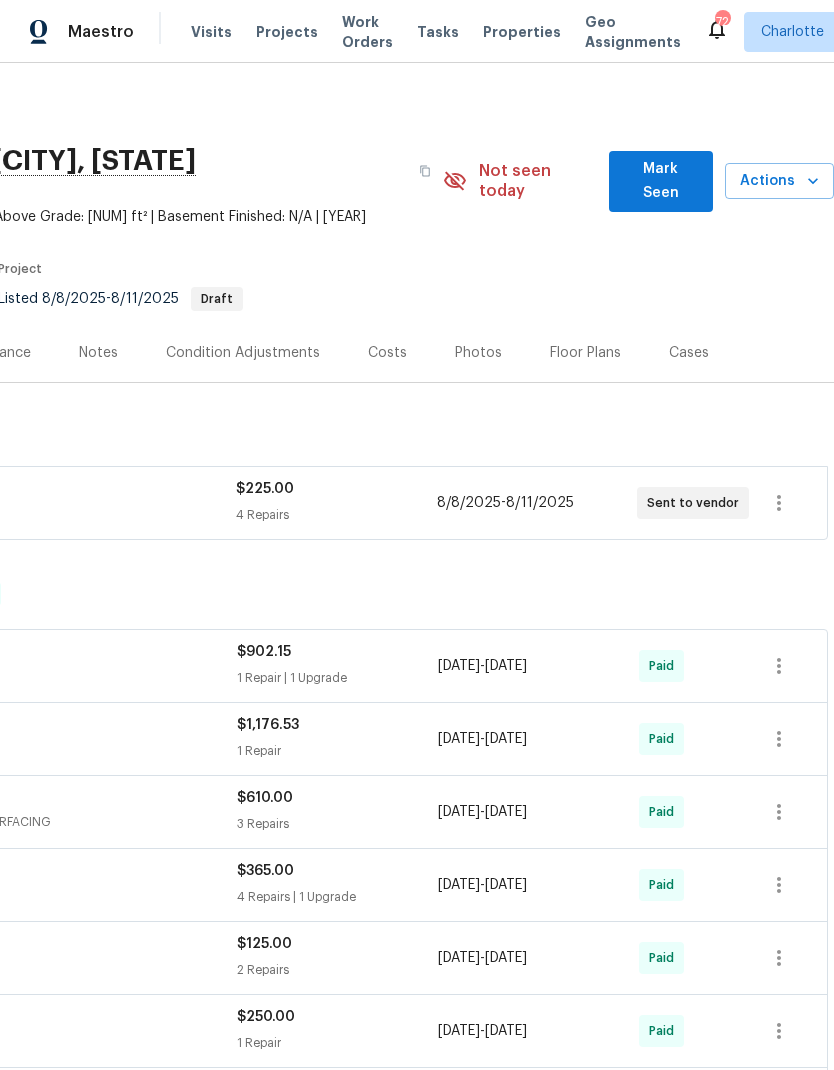 click on "Mark Seen" at bounding box center [661, 181] 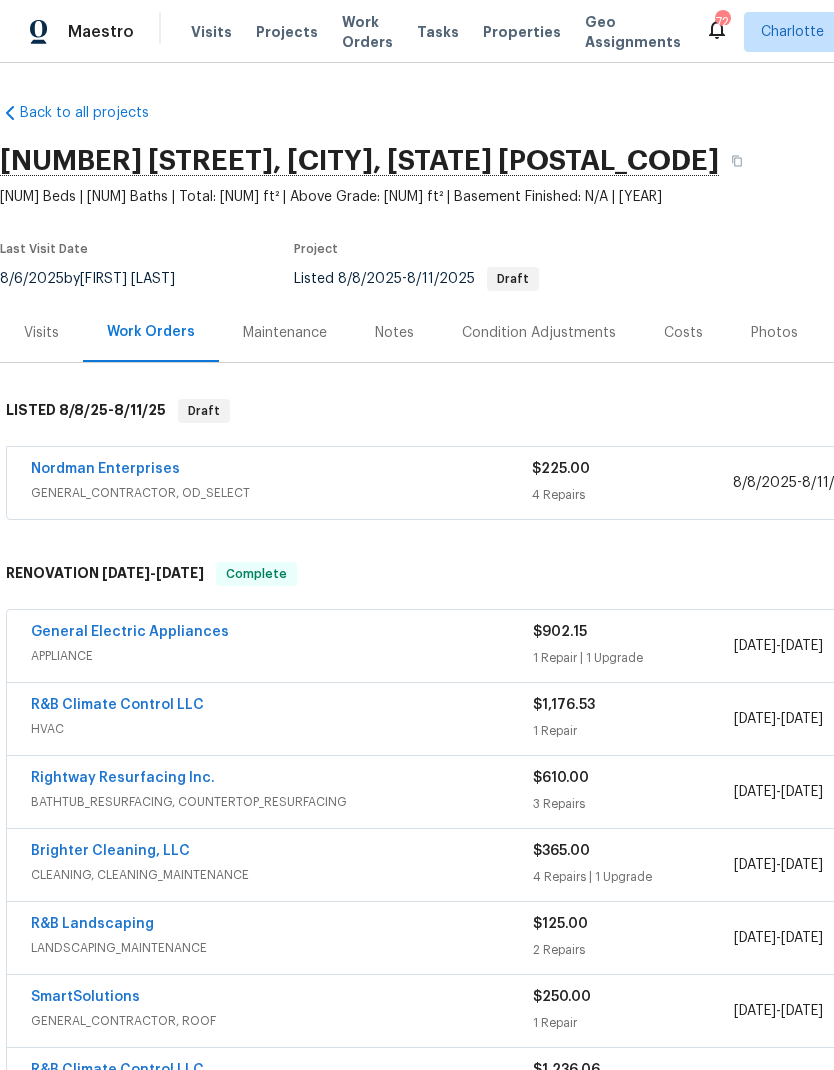 scroll, scrollTop: 0, scrollLeft: 0, axis: both 